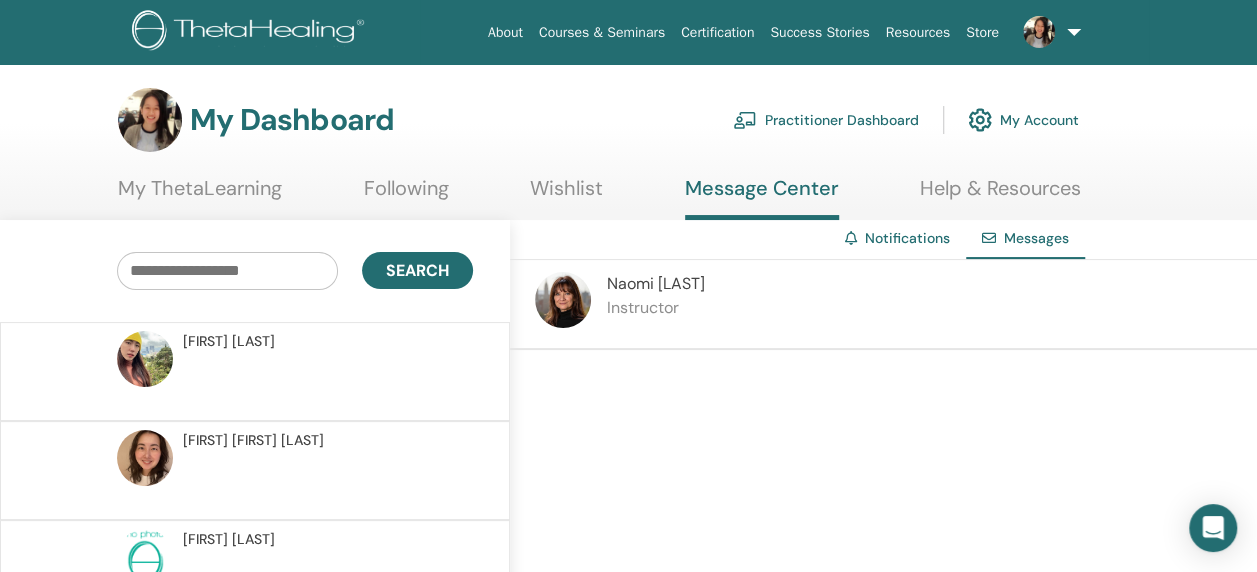 scroll, scrollTop: 92, scrollLeft: 0, axis: vertical 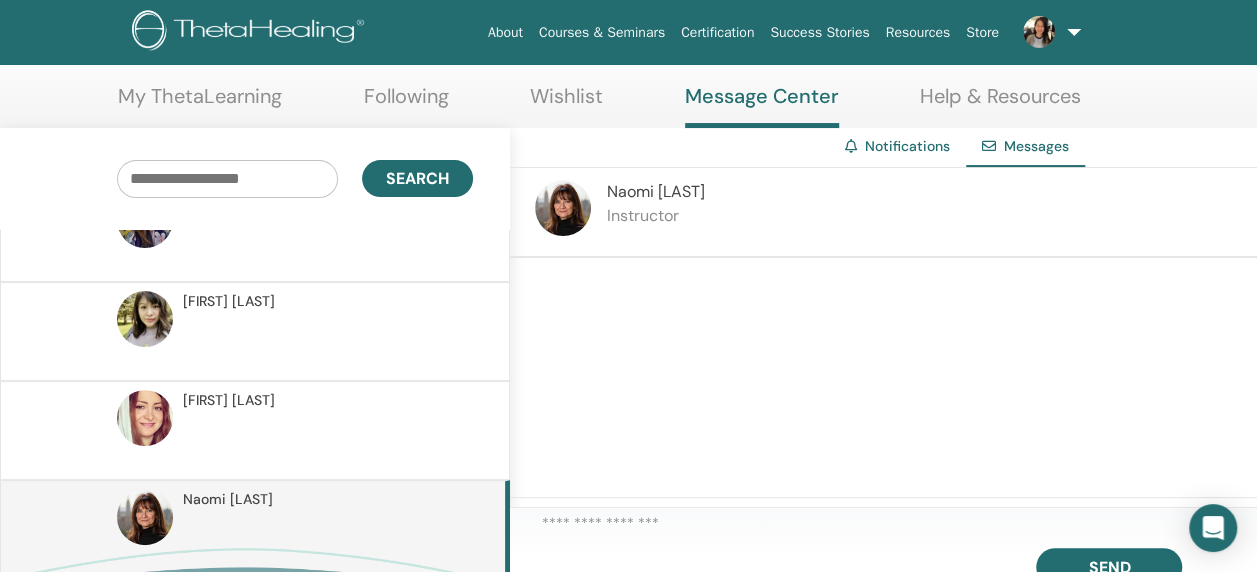 click at bounding box center (328, 243) 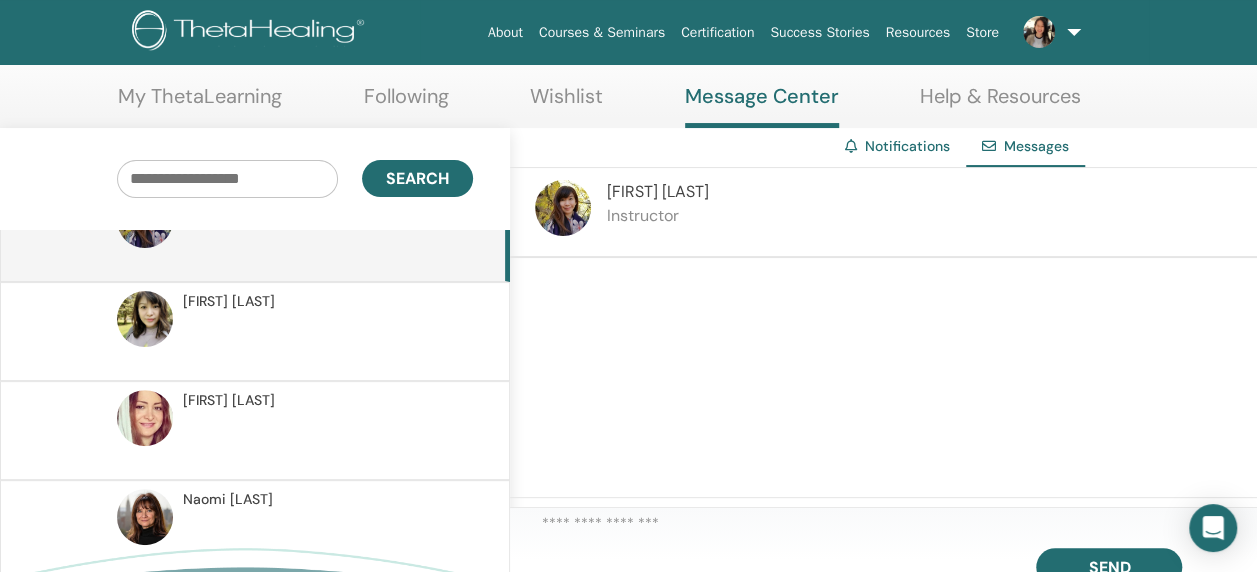 click on "Naomi   Harel" at bounding box center (325, 499) 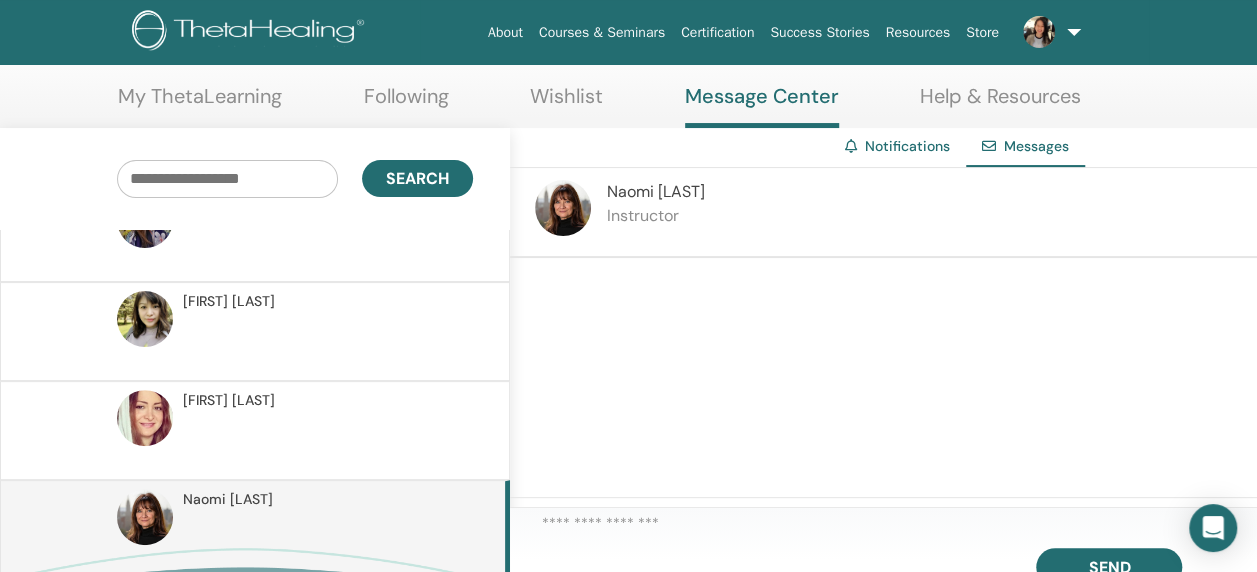 click at bounding box center [883, 378] 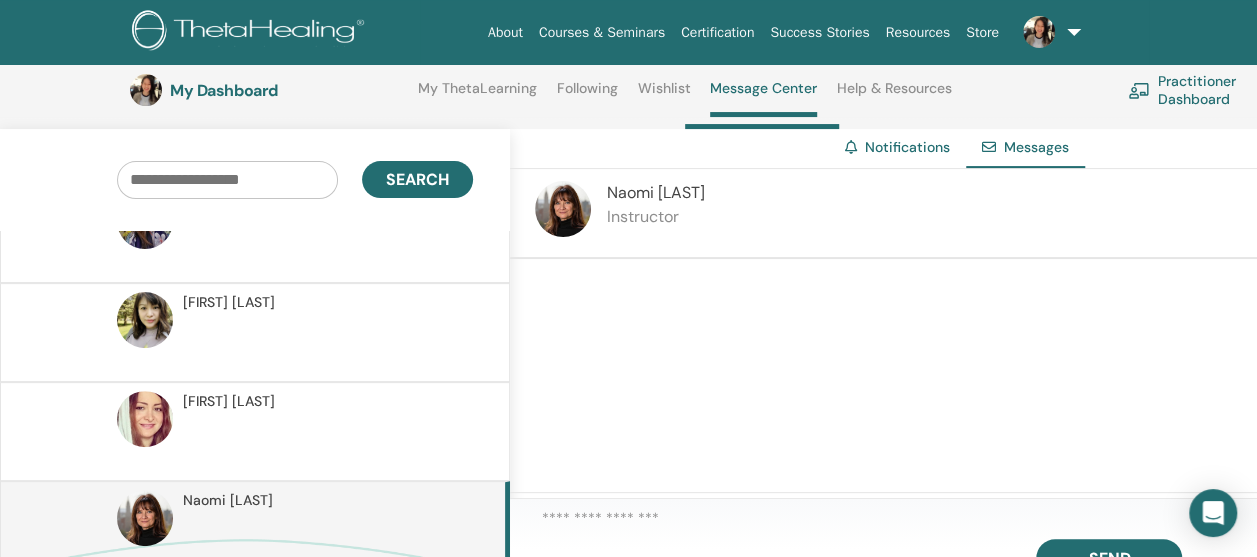 scroll, scrollTop: 344, scrollLeft: 0, axis: vertical 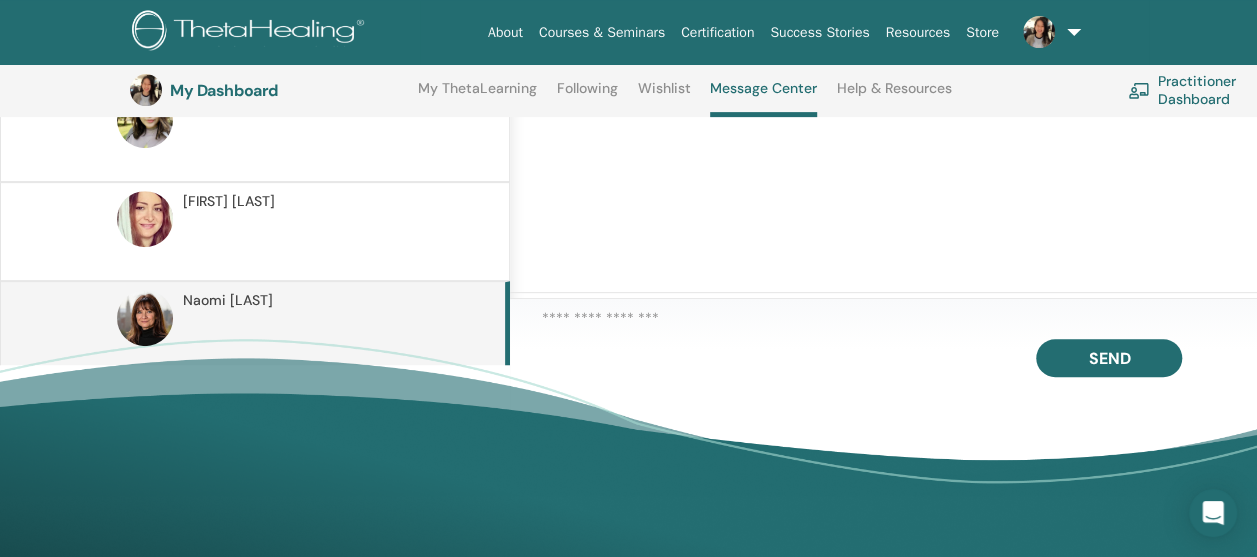 click at bounding box center [899, 320] 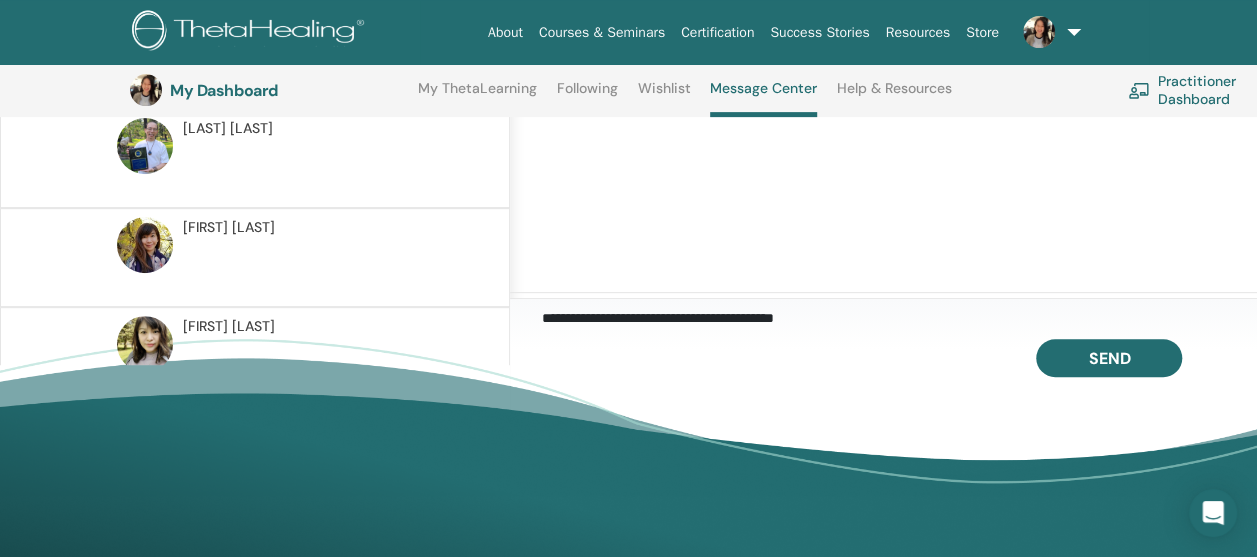 scroll, scrollTop: 142, scrollLeft: 0, axis: vertical 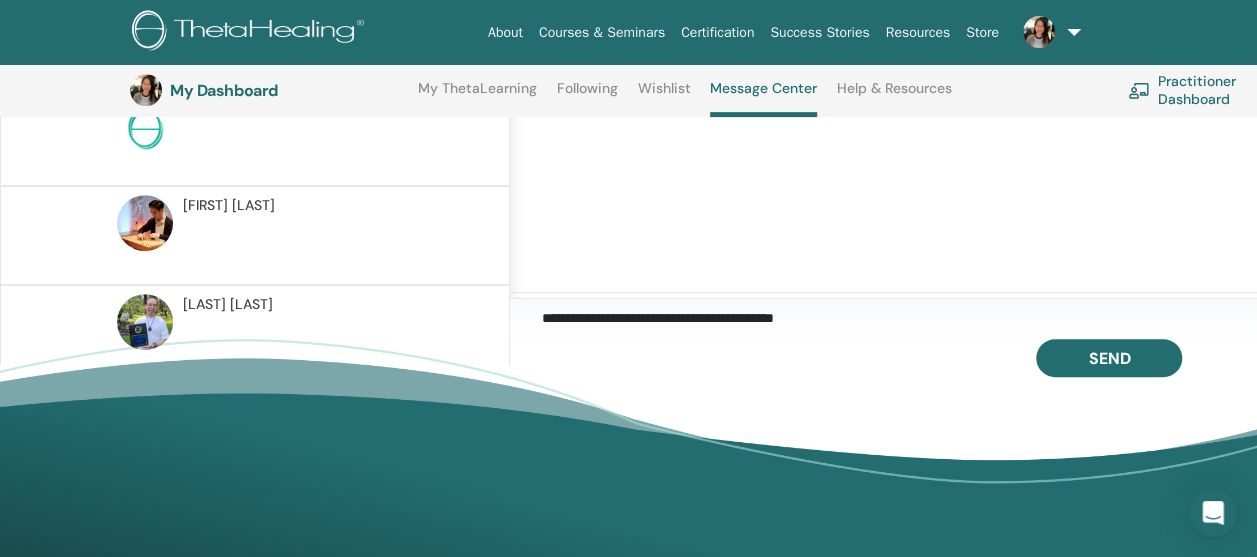 drag, startPoint x: 608, startPoint y: 327, endPoint x: 837, endPoint y: 326, distance: 229.00218 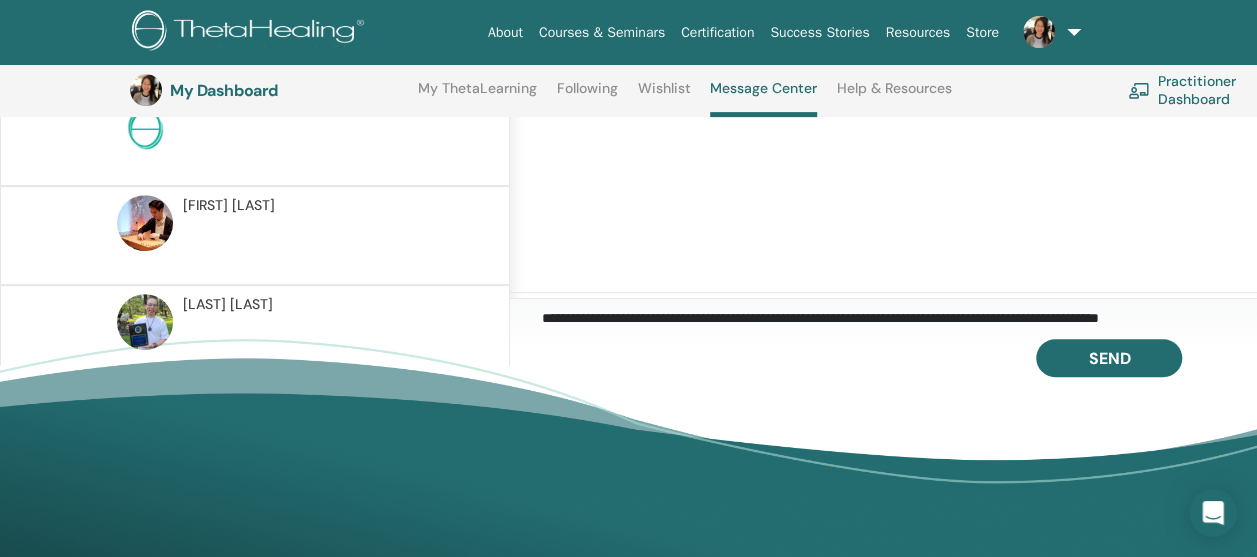 click on "**********" at bounding box center (899, 321) 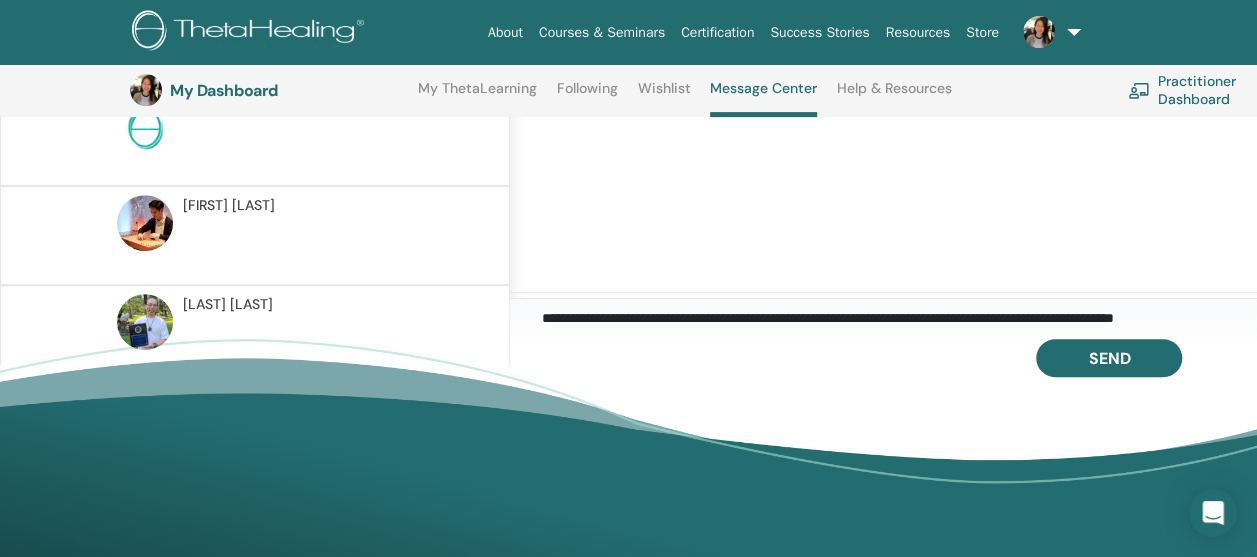scroll, scrollTop: 14, scrollLeft: 0, axis: vertical 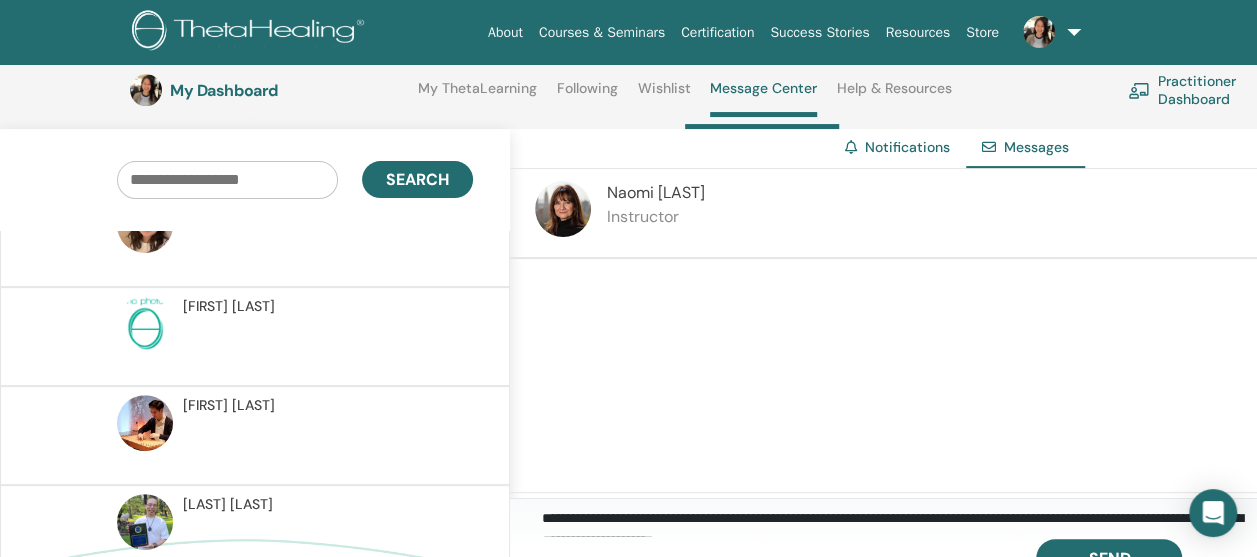 click on "**********" at bounding box center (899, 521) 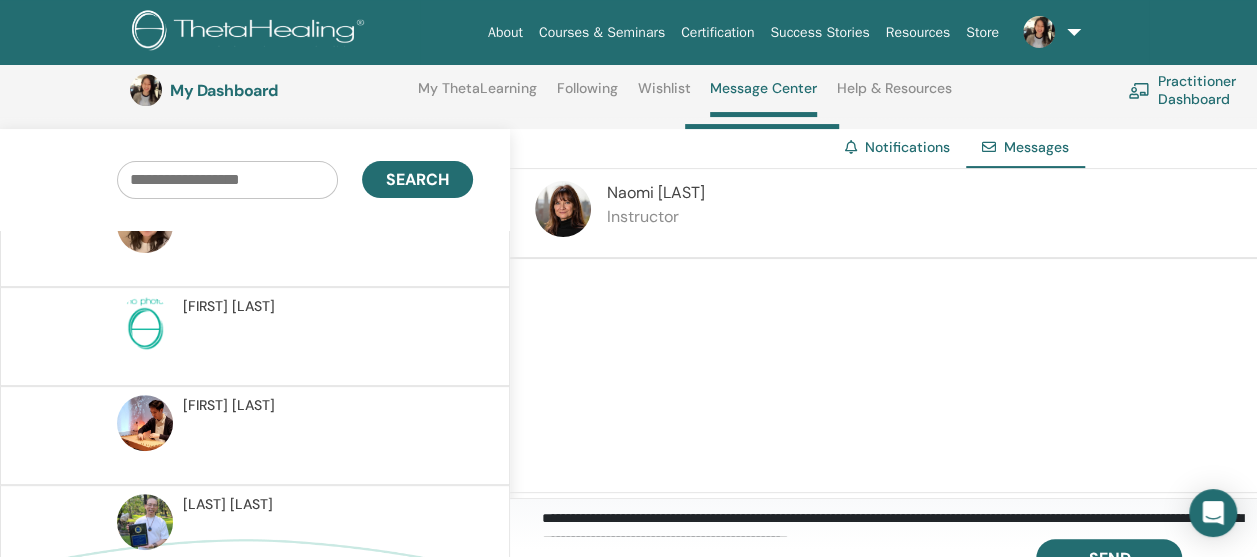 click on "**********" at bounding box center [899, 521] 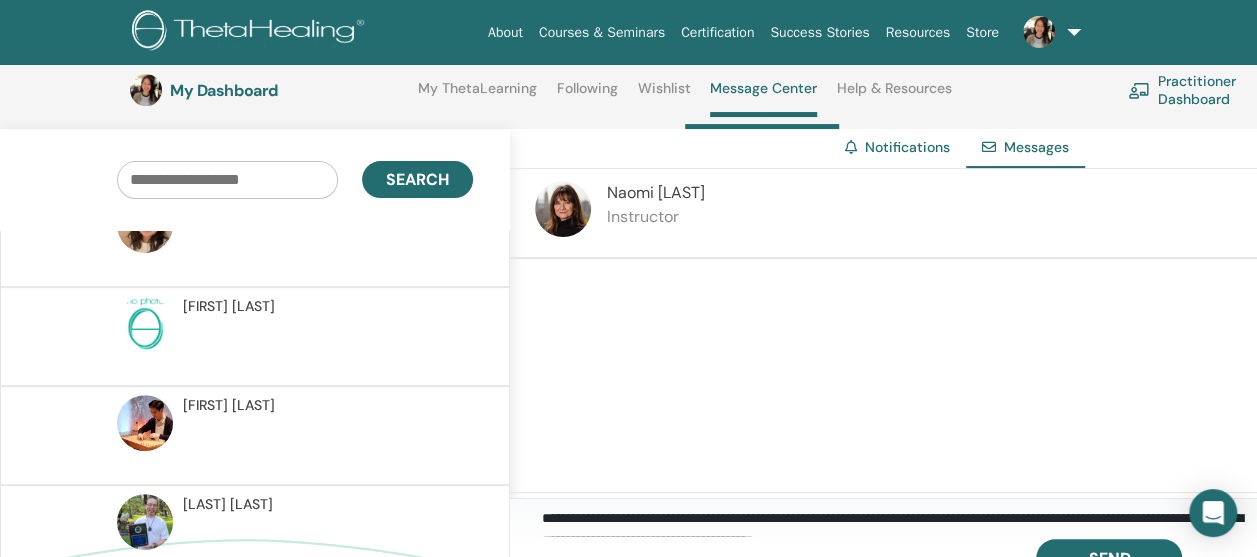 scroll, scrollTop: 15, scrollLeft: 0, axis: vertical 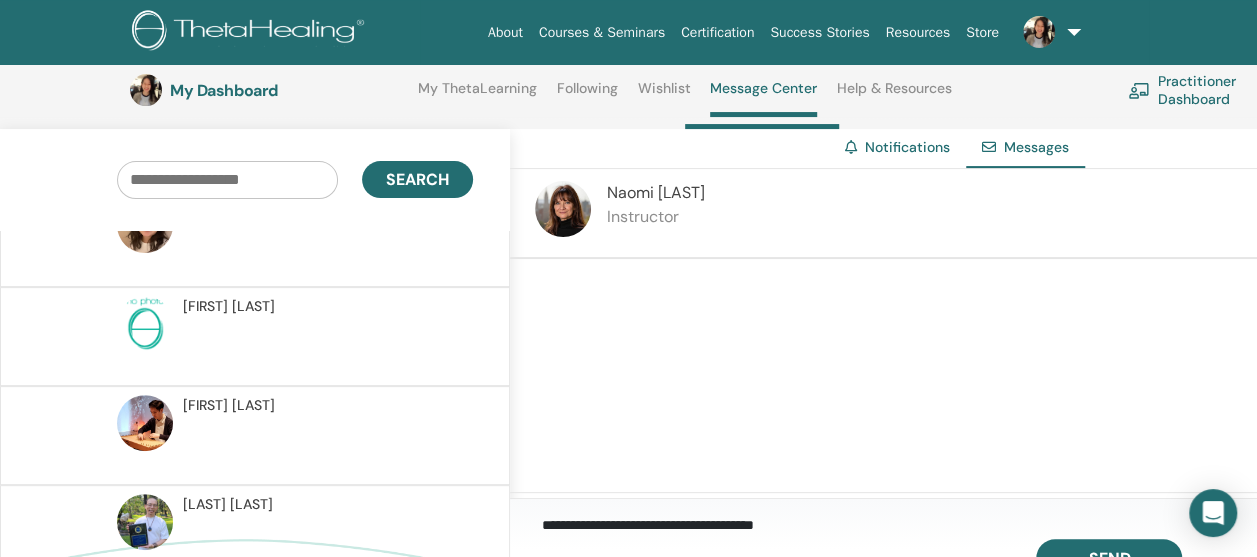 click on "**********" at bounding box center (899, 521) 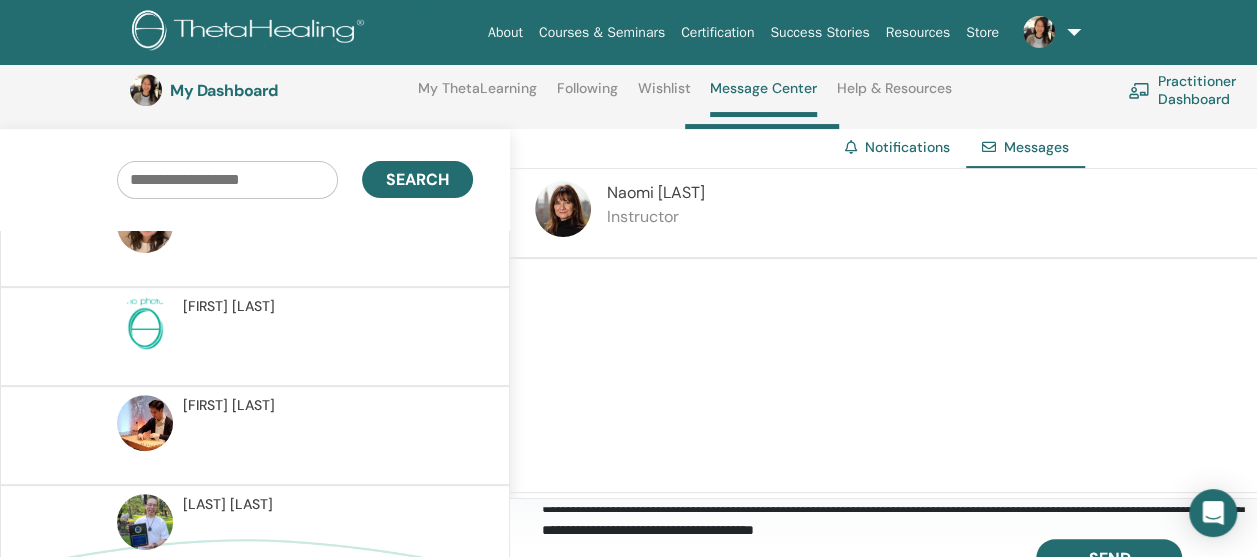 scroll, scrollTop: 15, scrollLeft: 0, axis: vertical 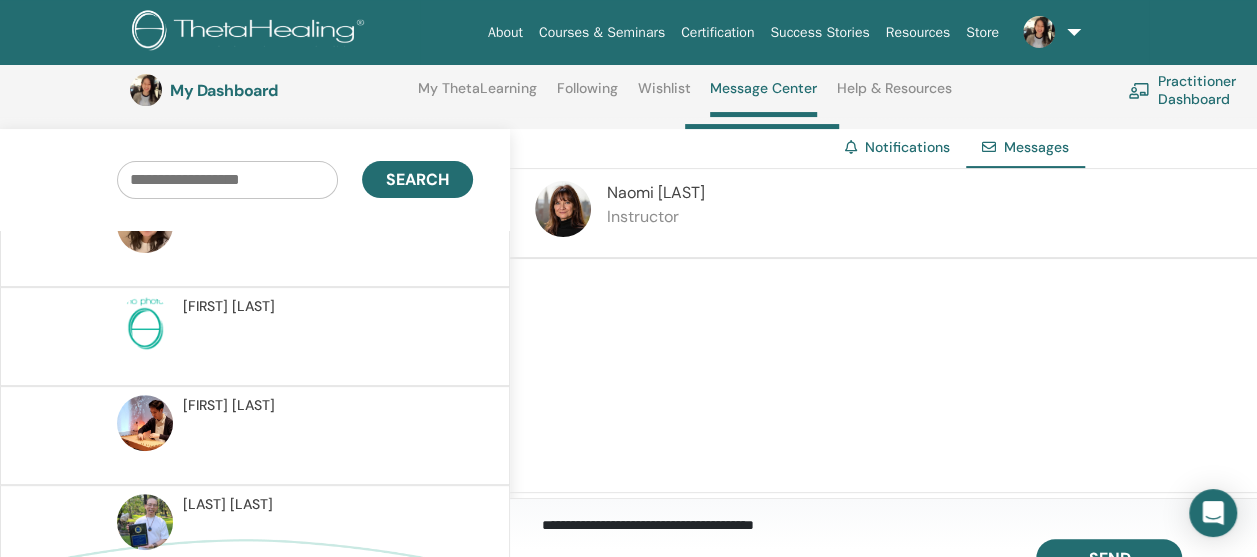 click on "**********" at bounding box center (899, 521) 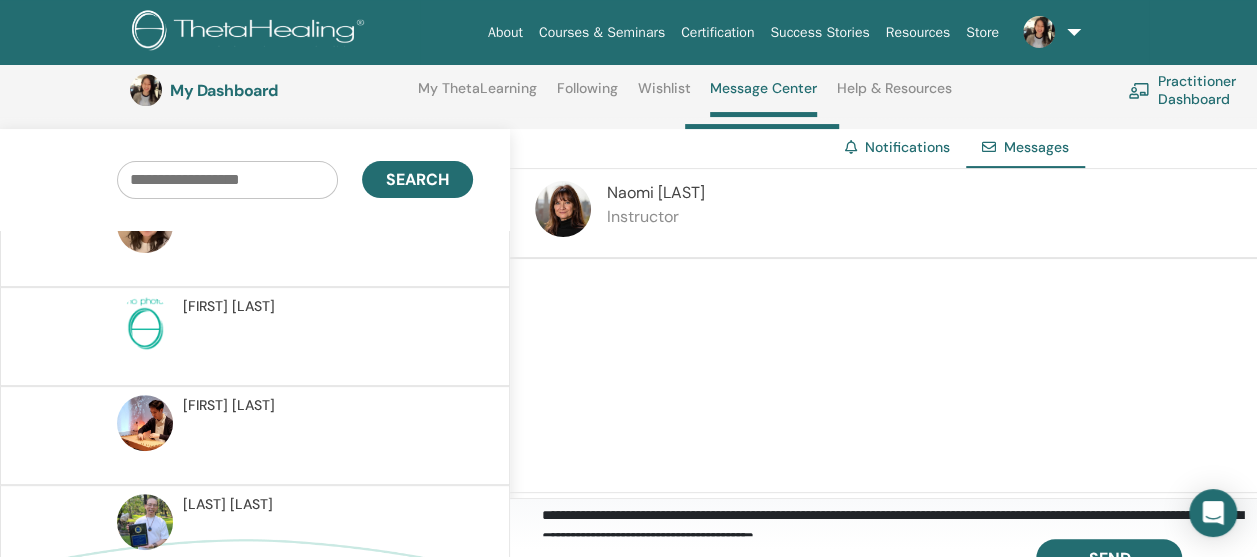 scroll, scrollTop: 0, scrollLeft: 0, axis: both 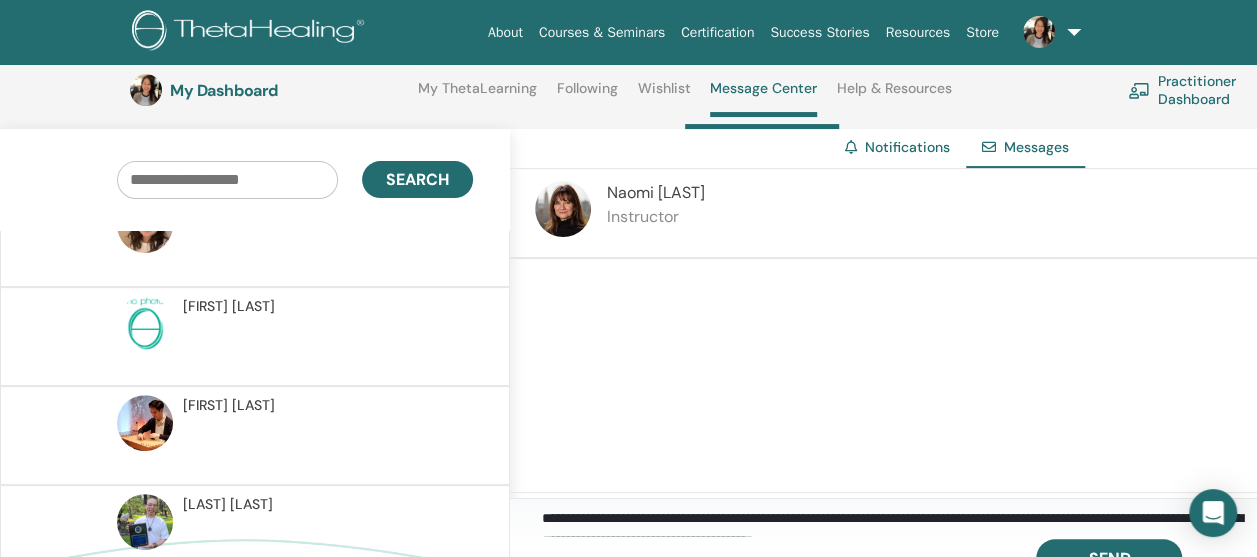 click on "**********" at bounding box center (899, 521) 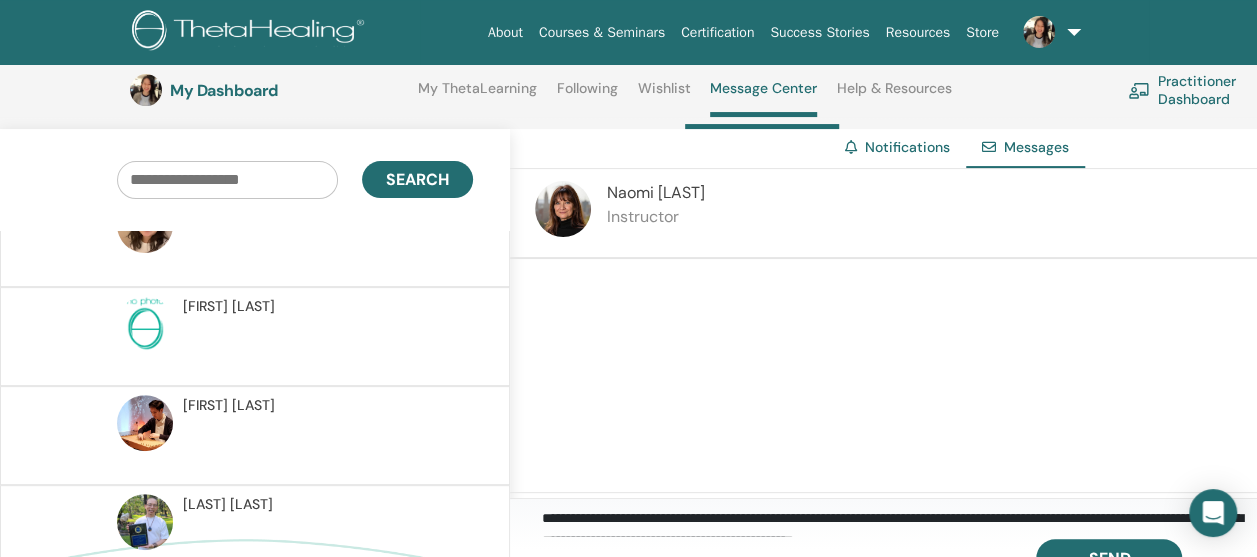click on "**********" at bounding box center [899, 521] 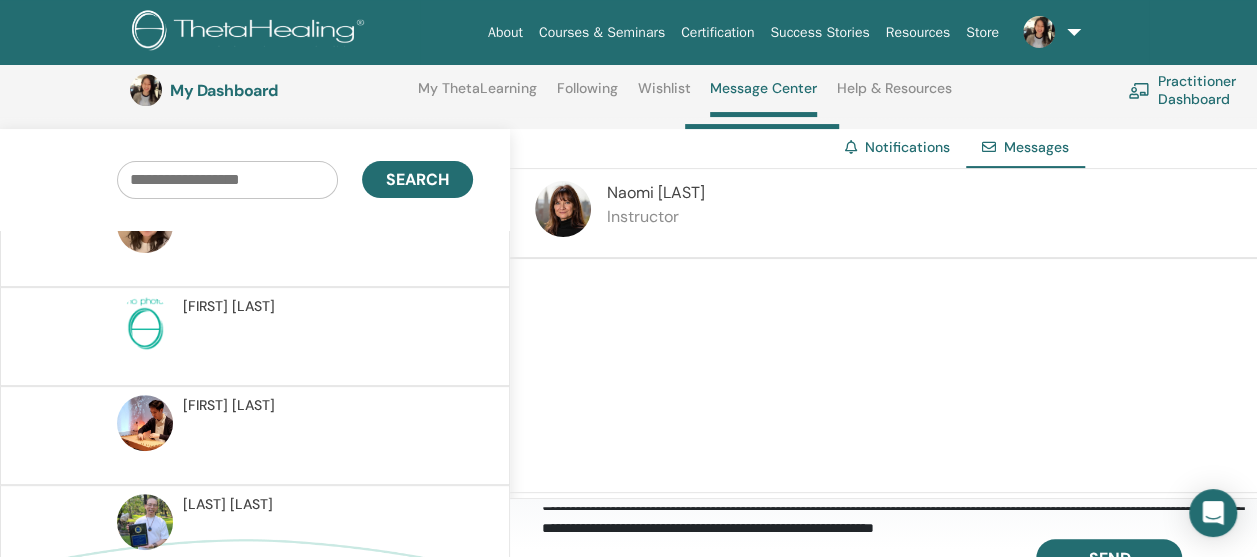 scroll, scrollTop: 15, scrollLeft: 0, axis: vertical 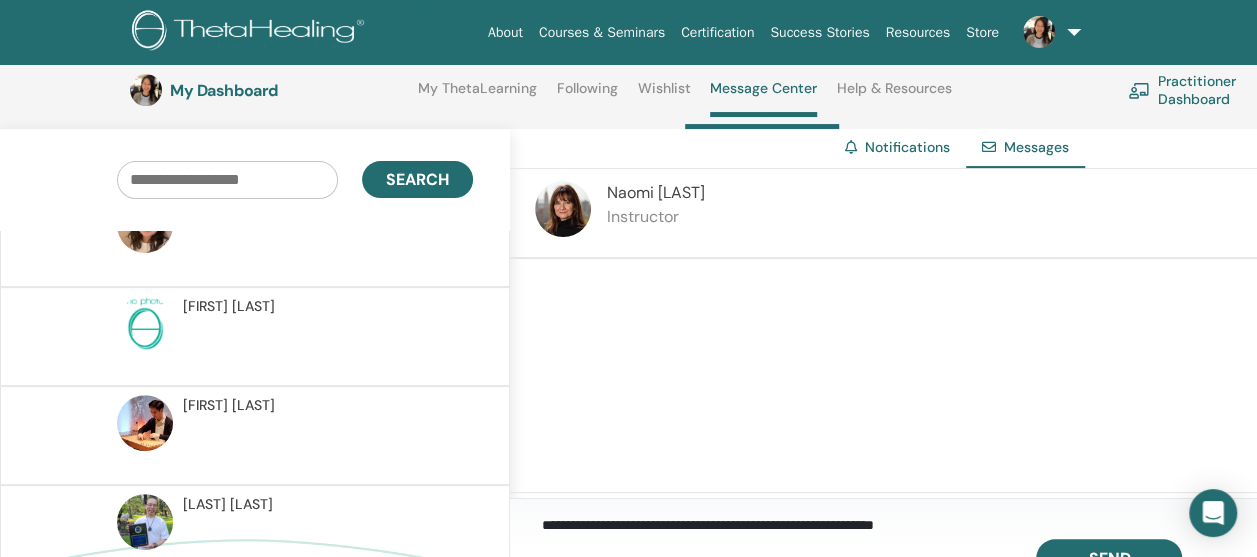click on "**********" at bounding box center [899, 521] 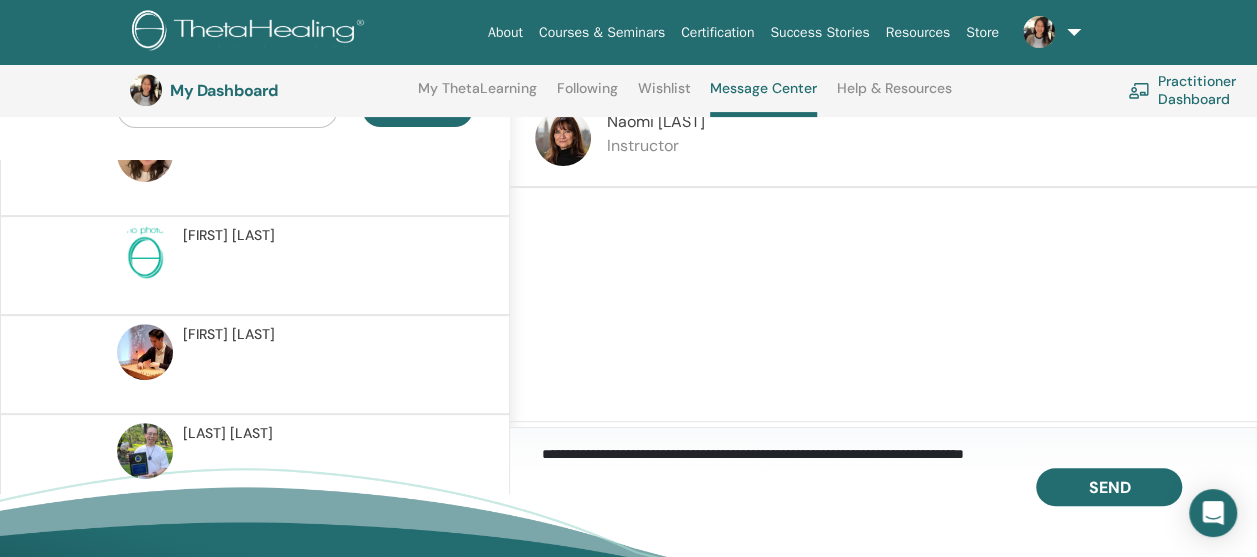 scroll, scrollTop: 244, scrollLeft: 0, axis: vertical 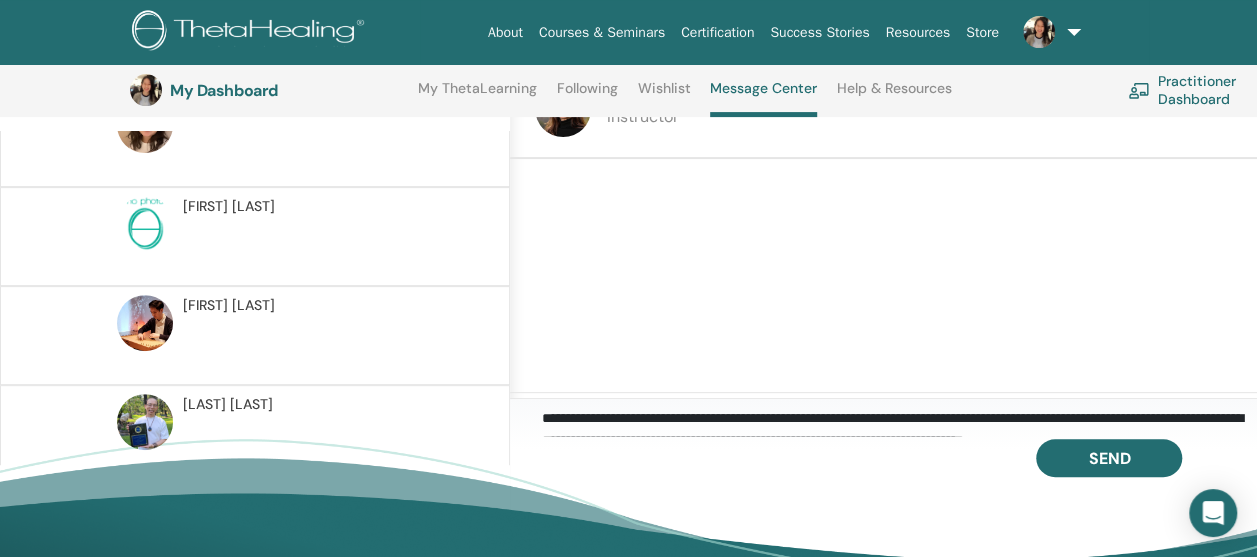 click on "**********" at bounding box center (899, 421) 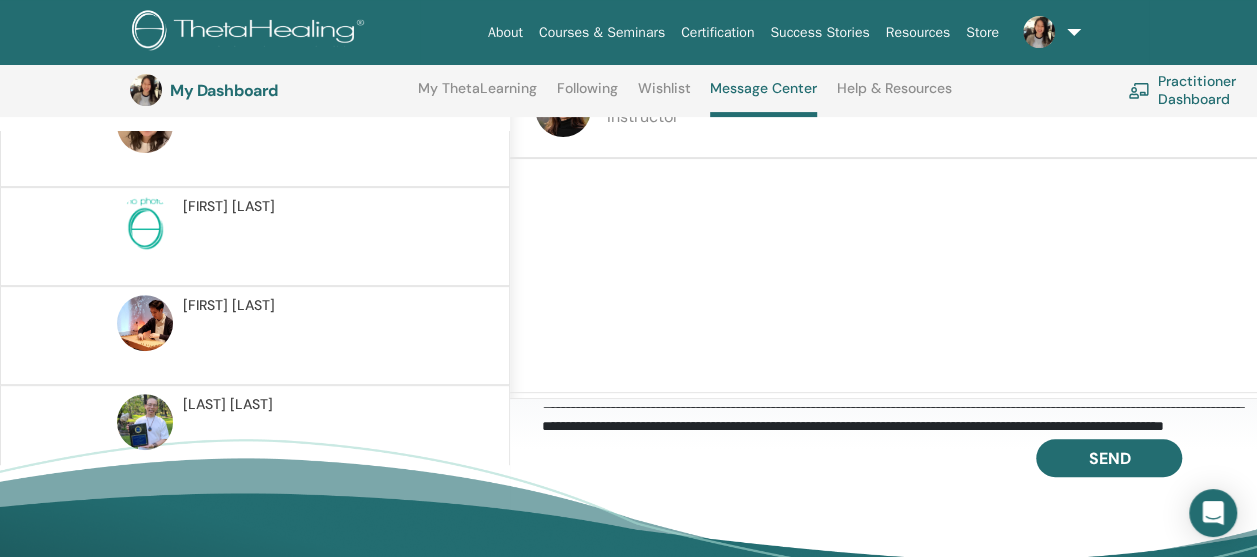 click on "**********" at bounding box center (899, 421) 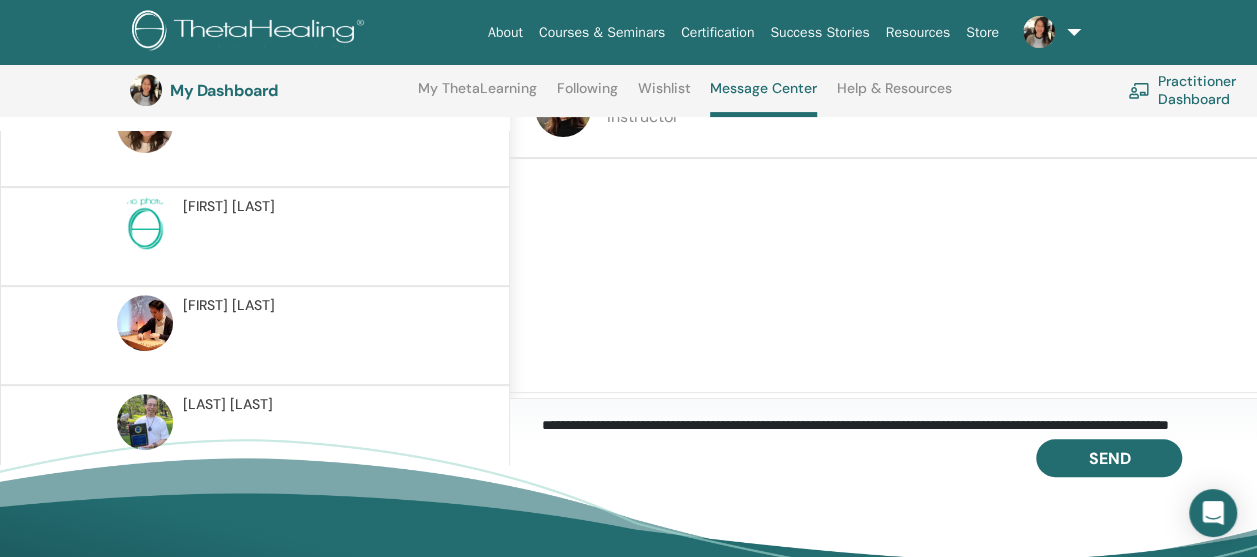 scroll, scrollTop: 37, scrollLeft: 0, axis: vertical 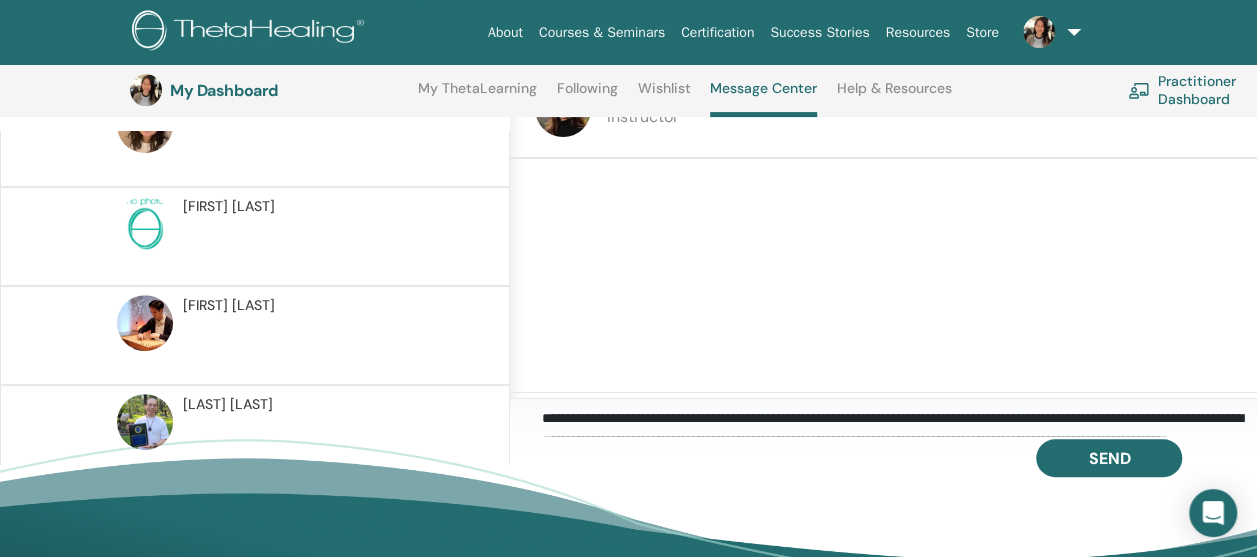 click on "**********" at bounding box center (899, 421) 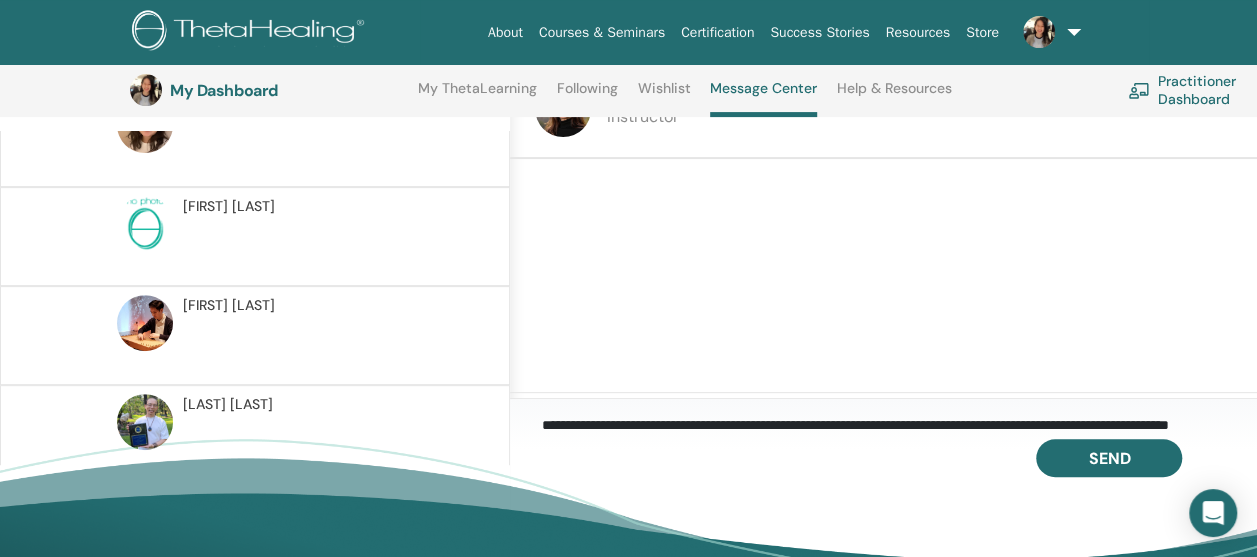 scroll, scrollTop: 37, scrollLeft: 0, axis: vertical 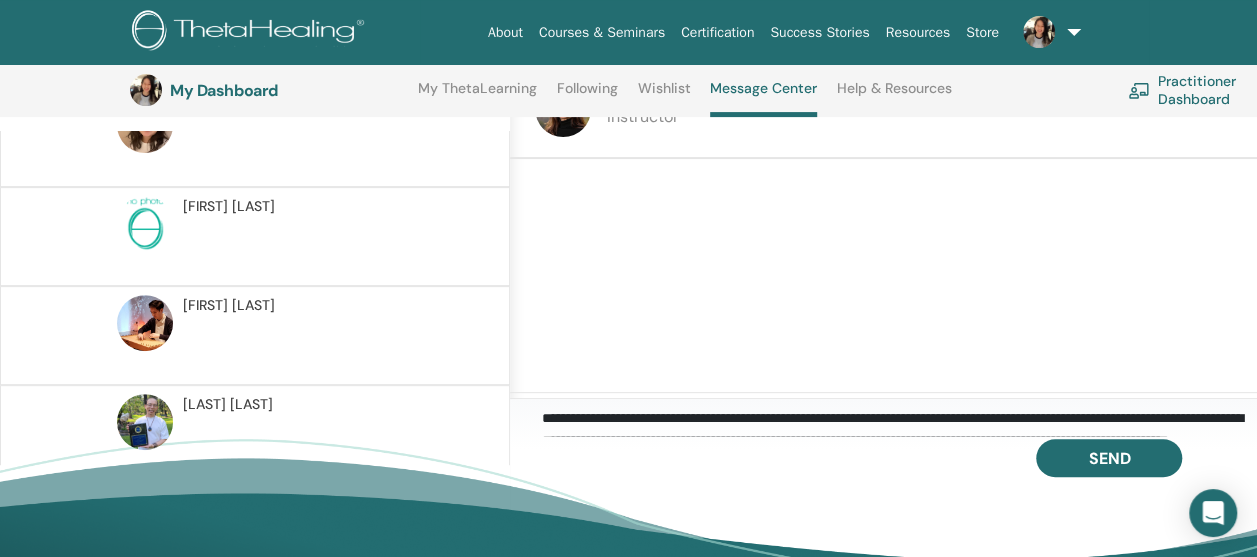 click on "**********" at bounding box center [899, 421] 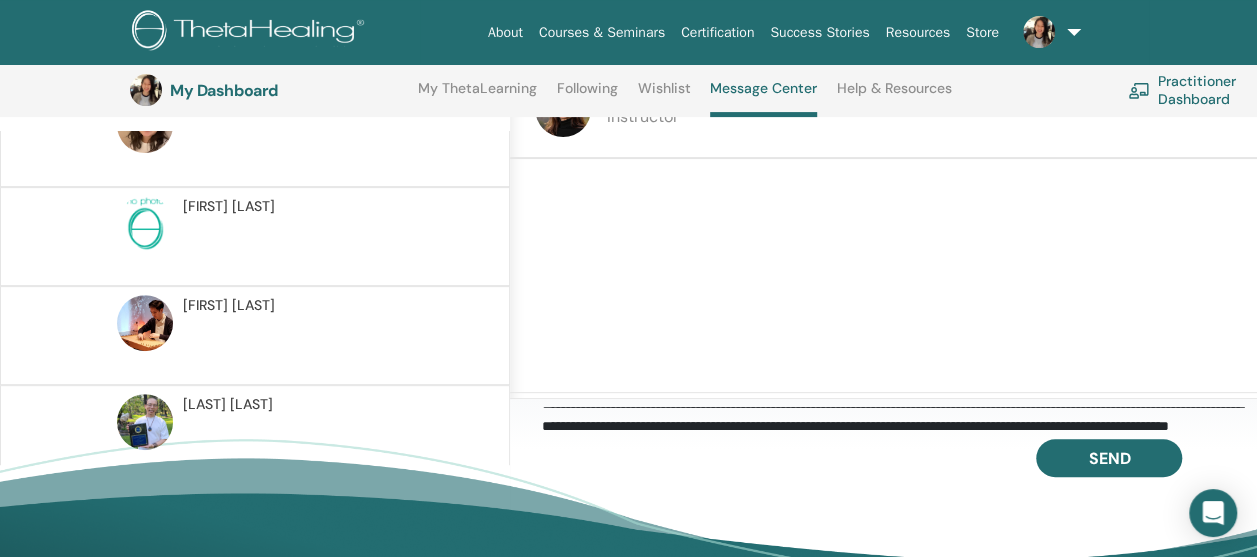 click on "**********" at bounding box center (899, 421) 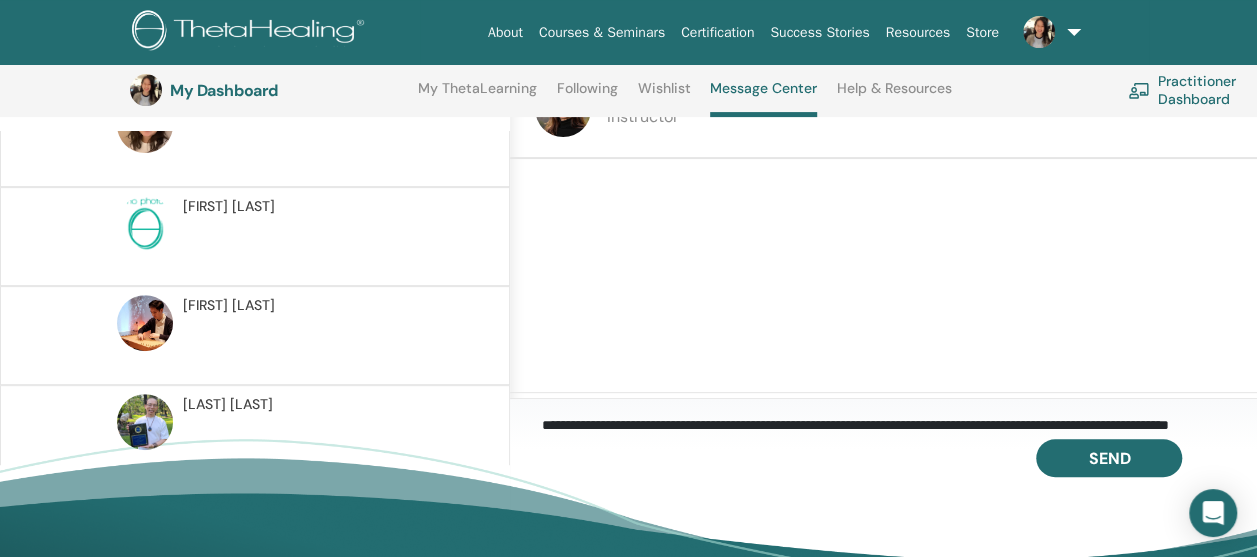 click on "**********" at bounding box center (899, 421) 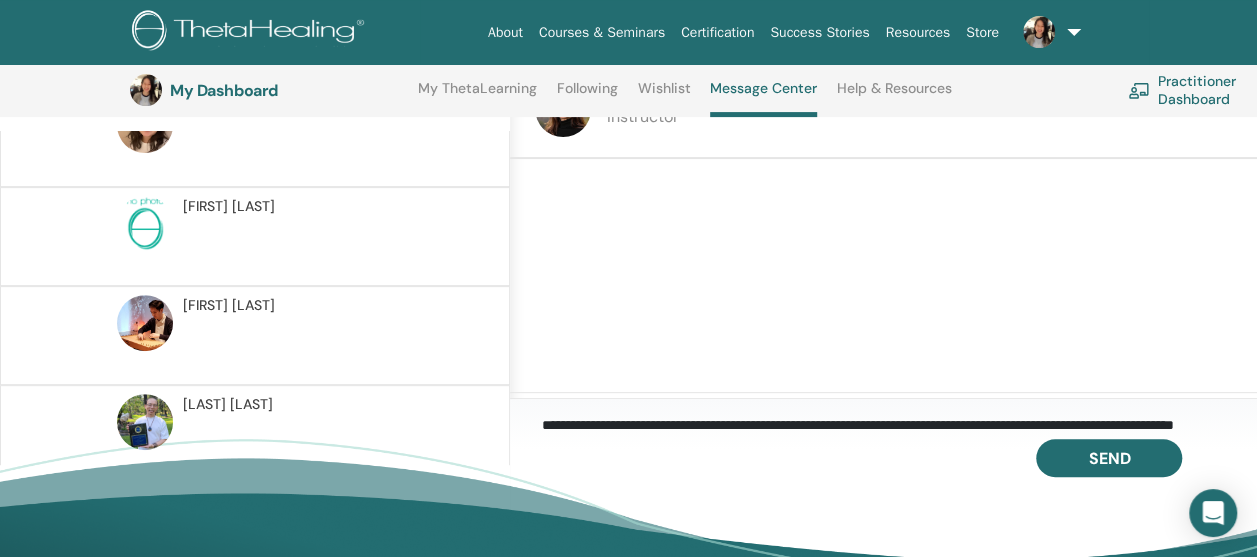 scroll, scrollTop: 37, scrollLeft: 0, axis: vertical 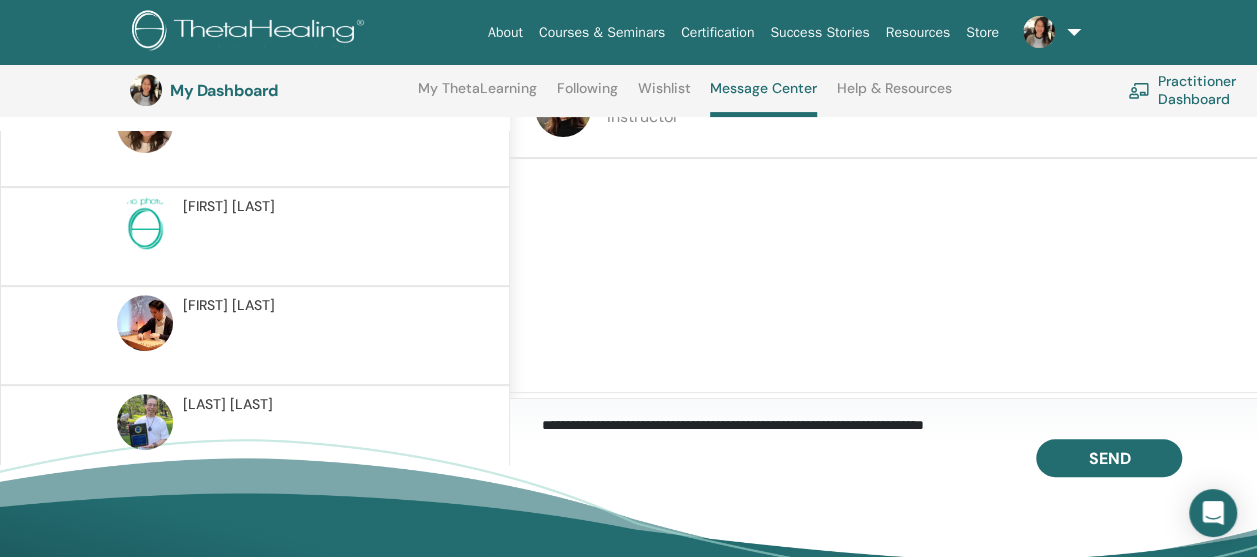 click on "**********" at bounding box center (899, 421) 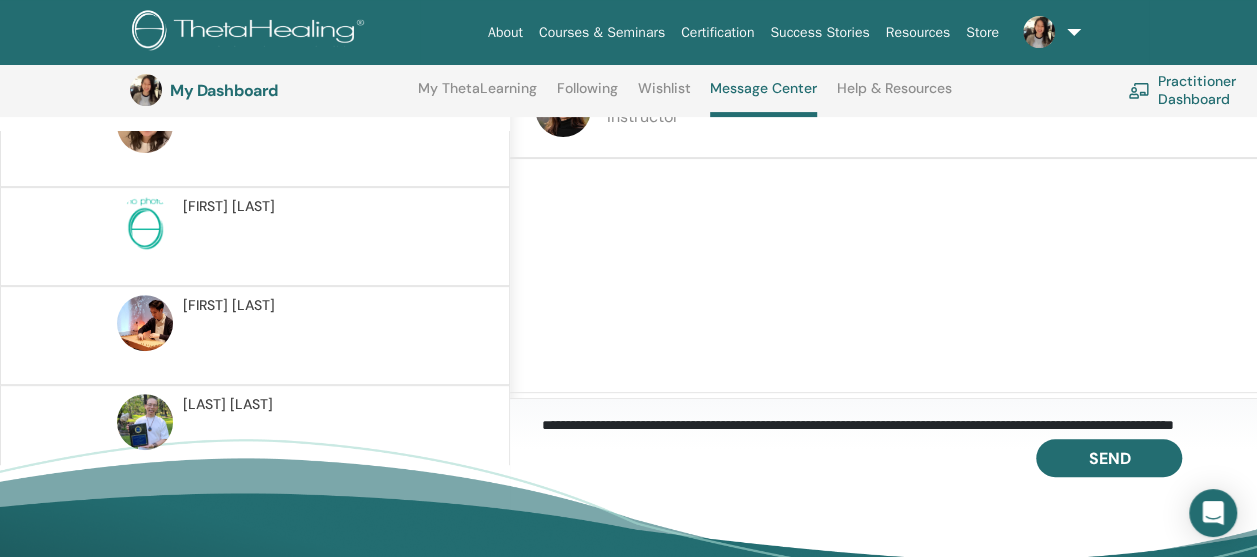 scroll, scrollTop: 23, scrollLeft: 0, axis: vertical 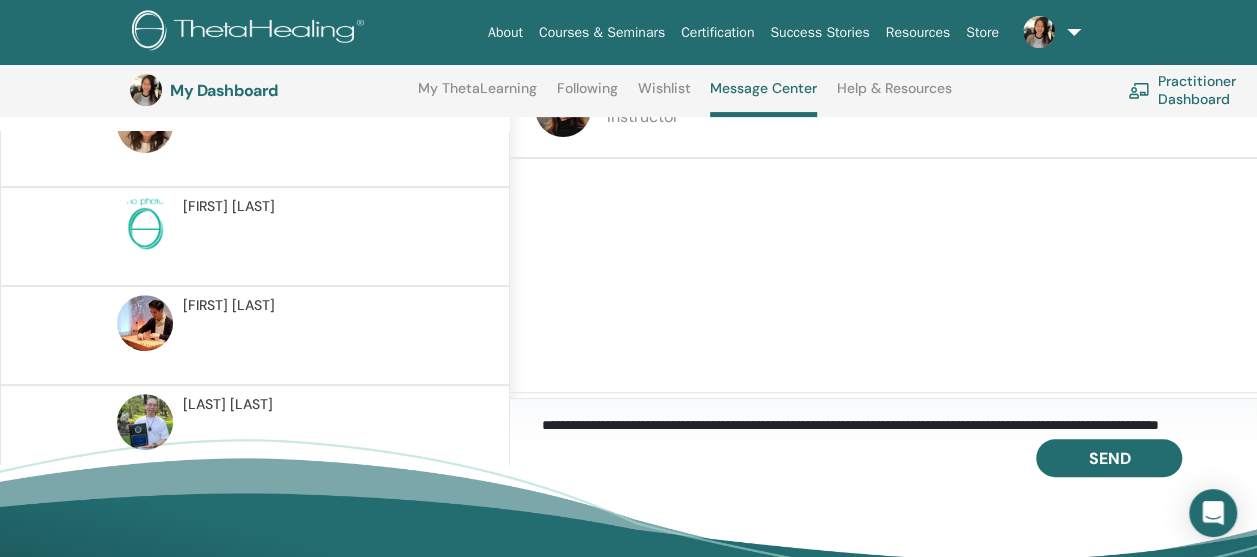 drag, startPoint x: 1008, startPoint y: 426, endPoint x: 585, endPoint y: 434, distance: 423.07565 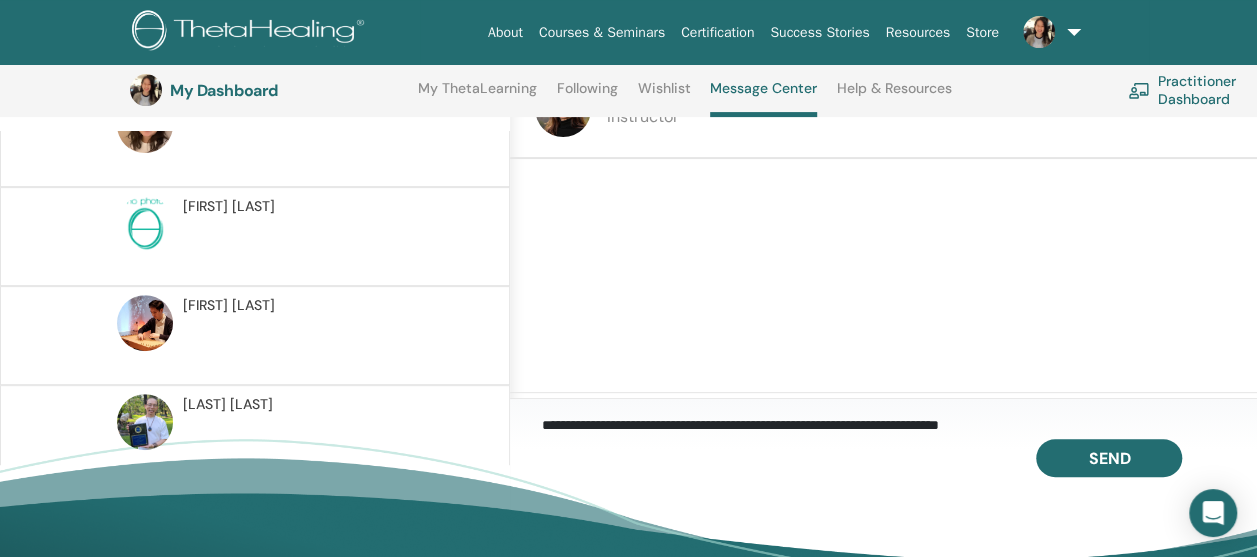 click on "**********" at bounding box center (899, 421) 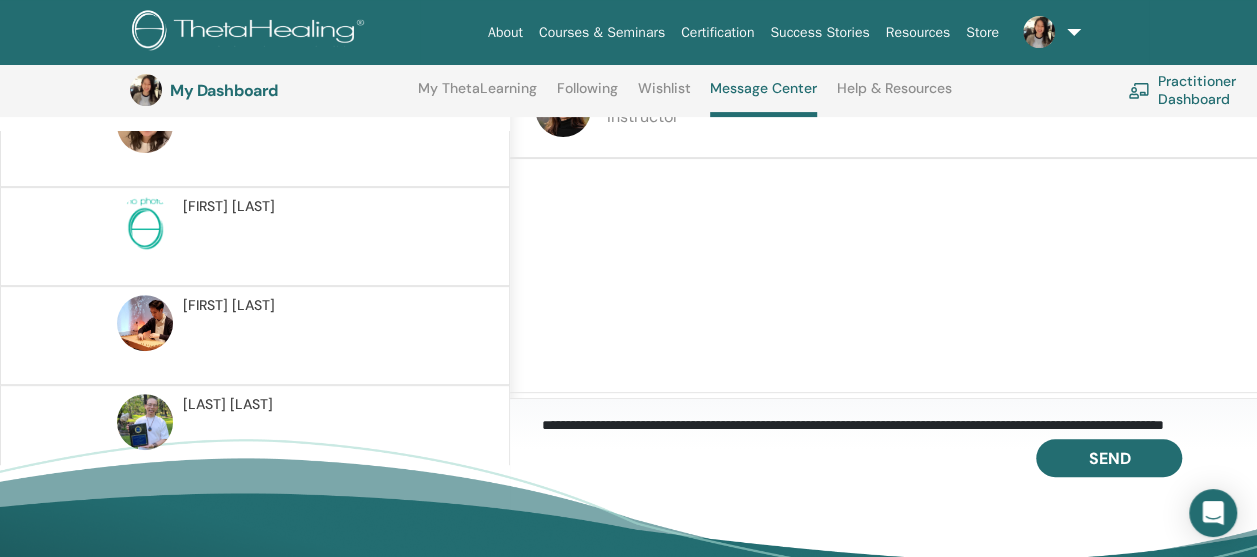 click on "**********" at bounding box center (899, 421) 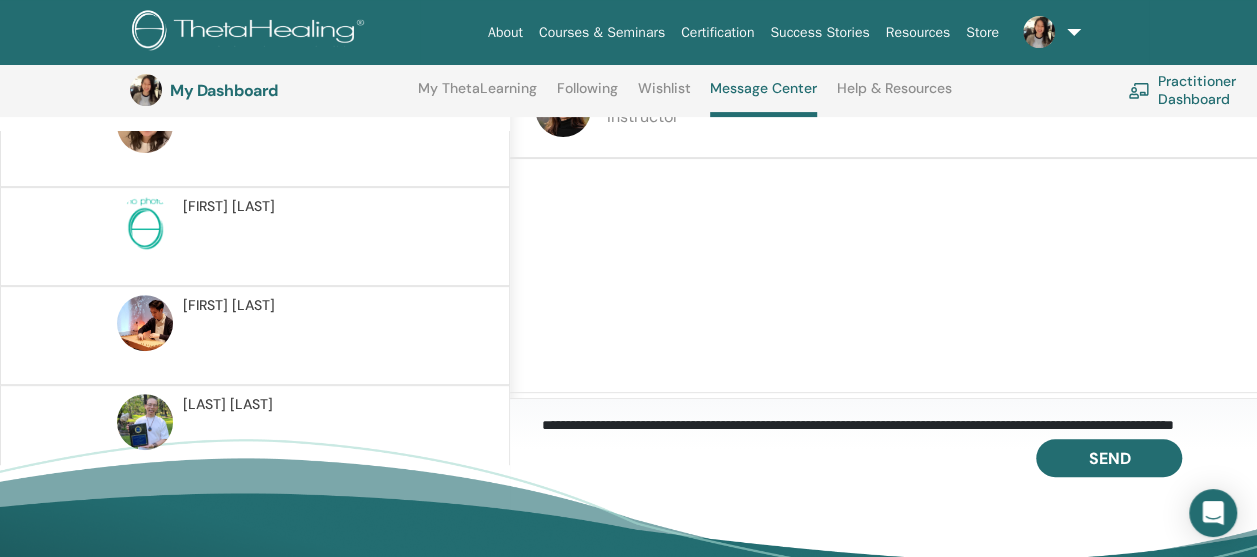 scroll, scrollTop: 0, scrollLeft: 0, axis: both 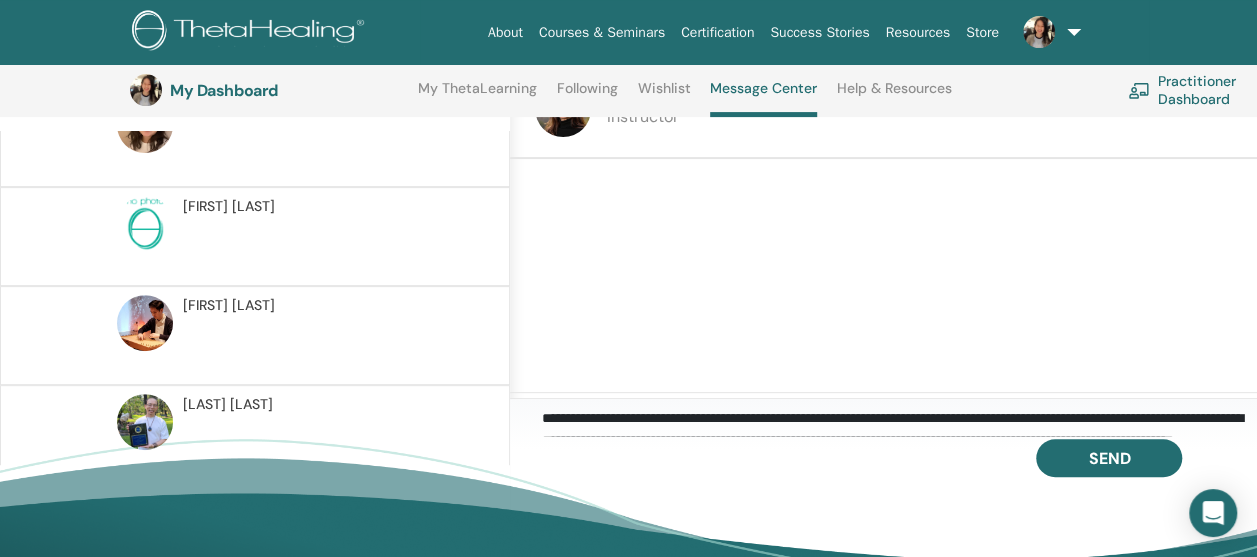drag, startPoint x: 780, startPoint y: 421, endPoint x: 868, endPoint y: 412, distance: 88.45903 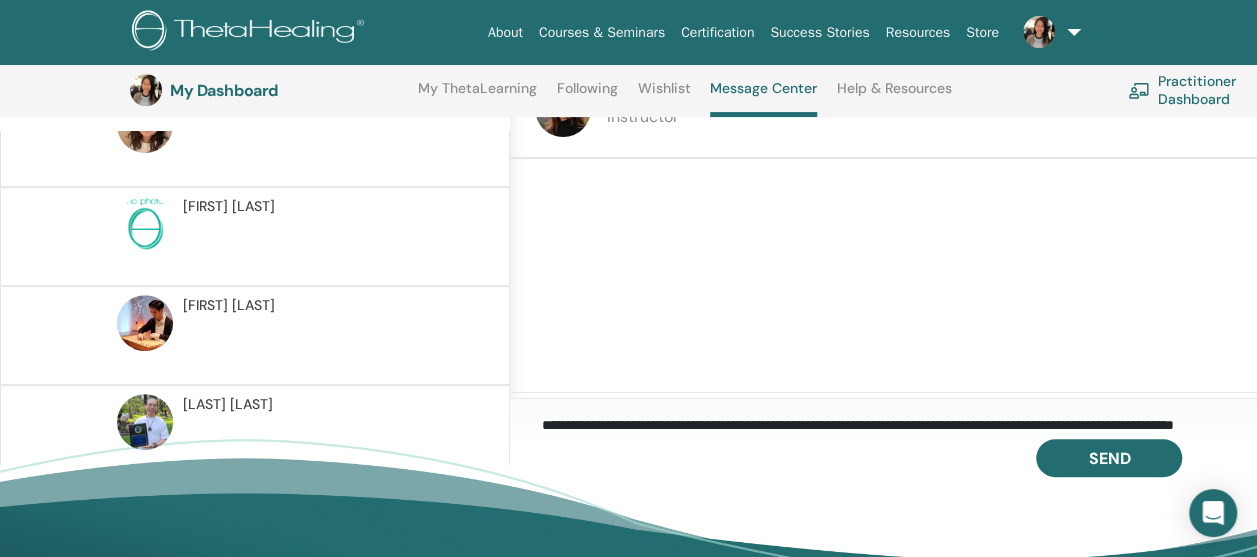 scroll, scrollTop: 23, scrollLeft: 0, axis: vertical 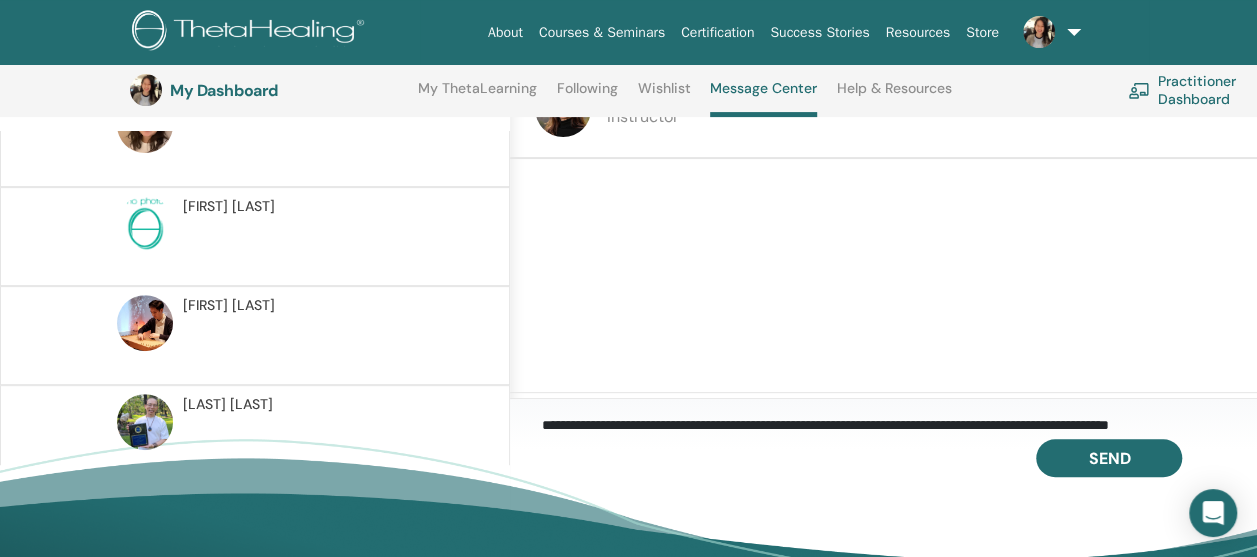 click on "**********" at bounding box center [899, 421] 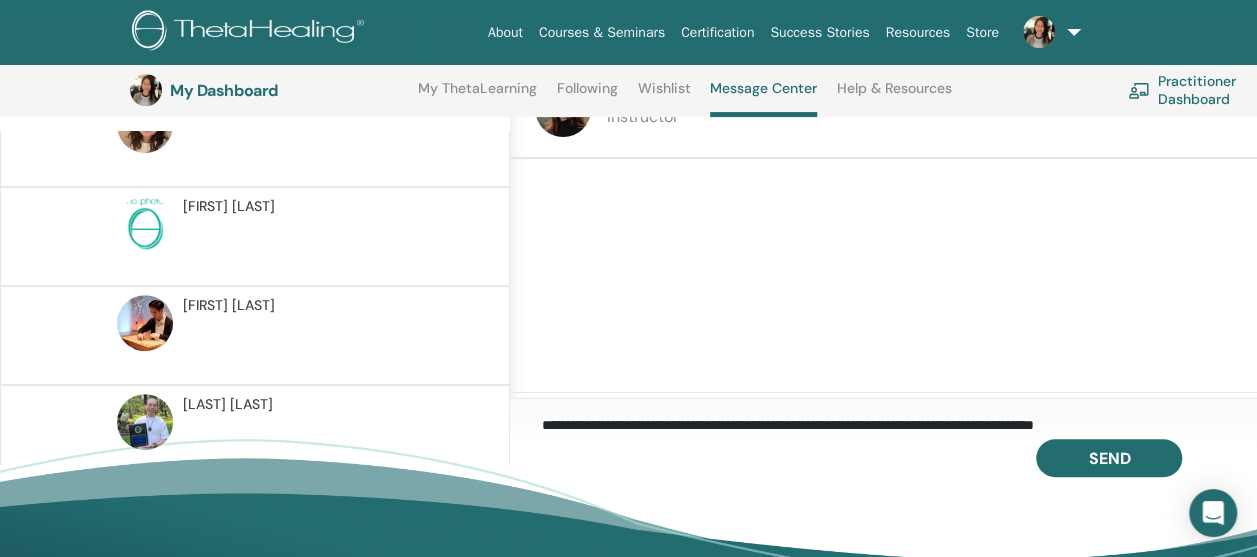 scroll, scrollTop: 1, scrollLeft: 0, axis: vertical 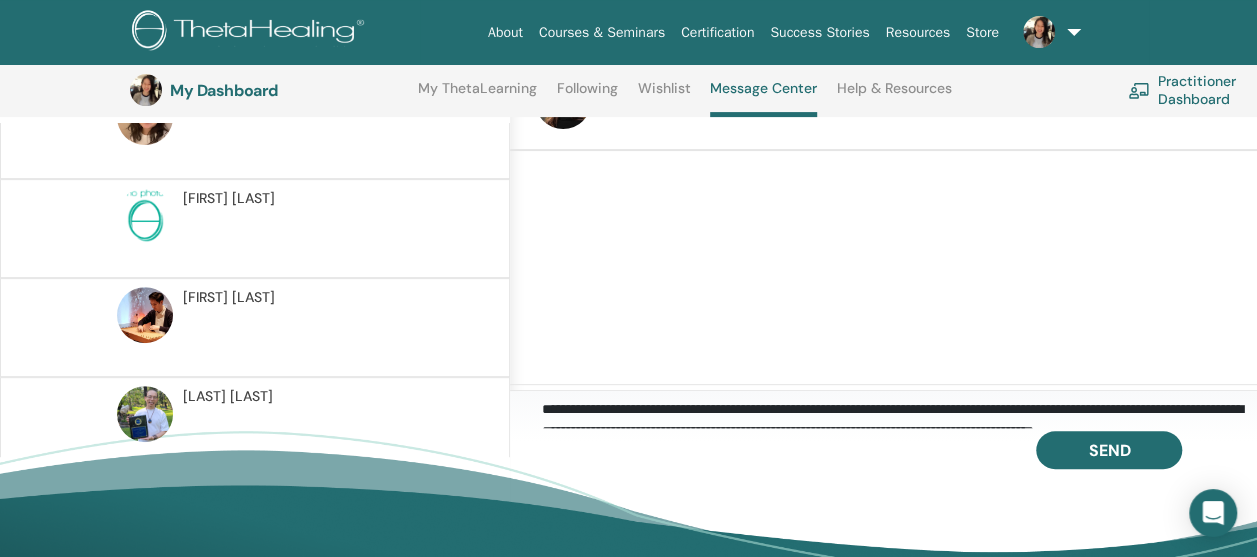 click on "**********" at bounding box center (899, 413) 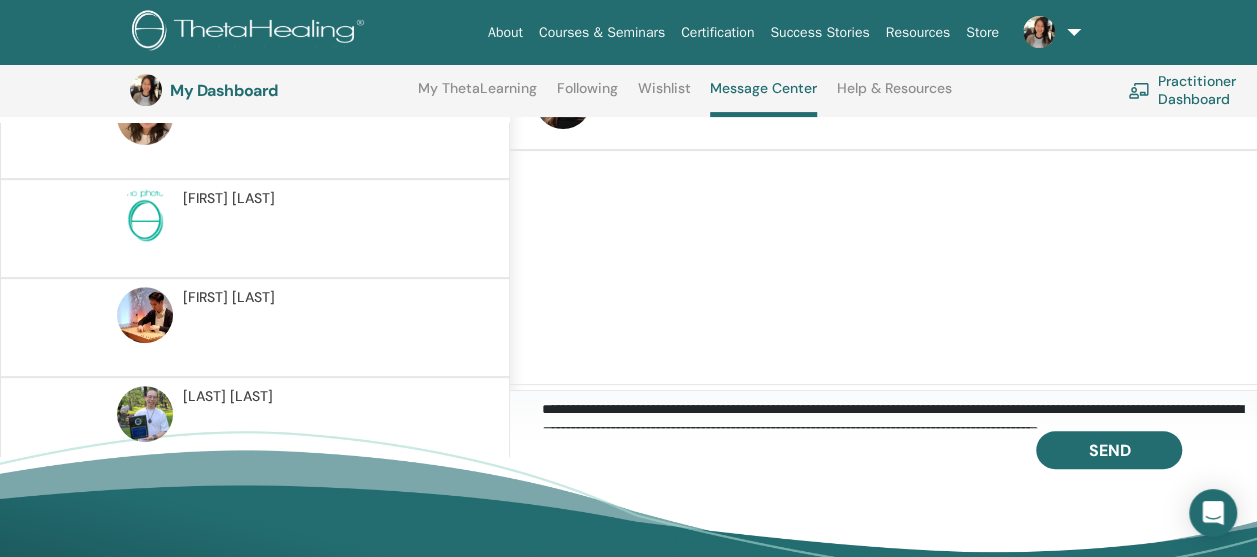 click on "**********" at bounding box center (899, 413) 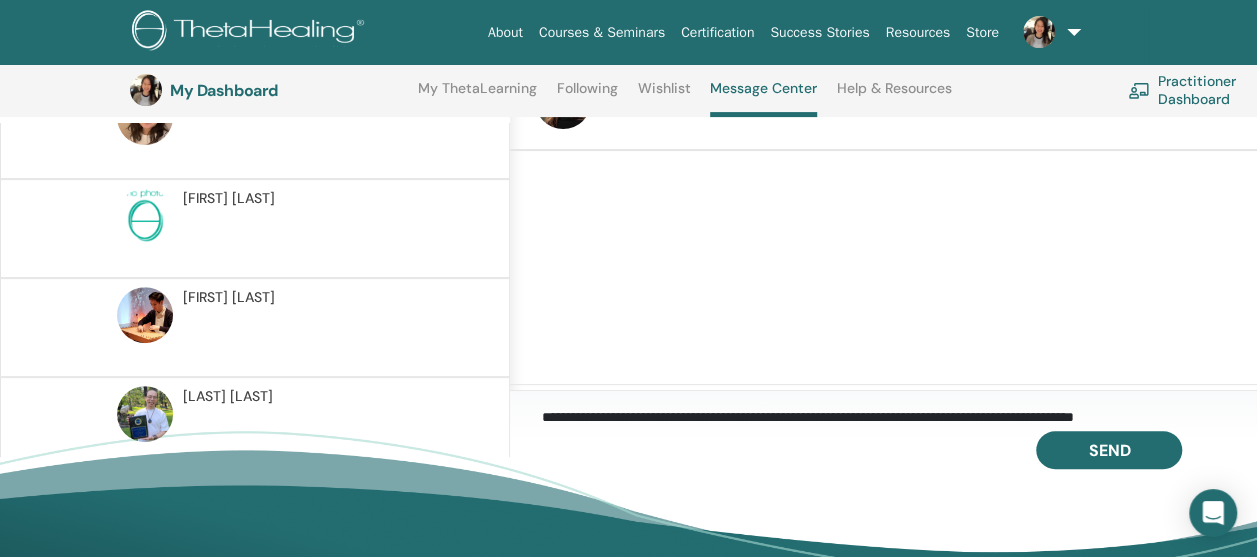 scroll, scrollTop: 0, scrollLeft: 0, axis: both 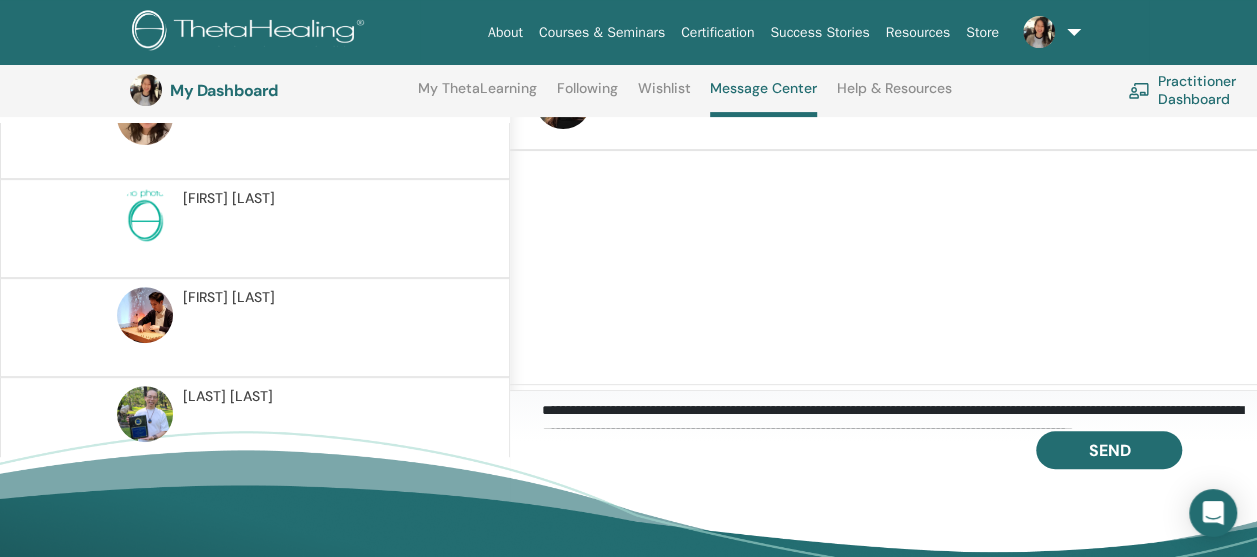 click on "**********" at bounding box center (899, 413) 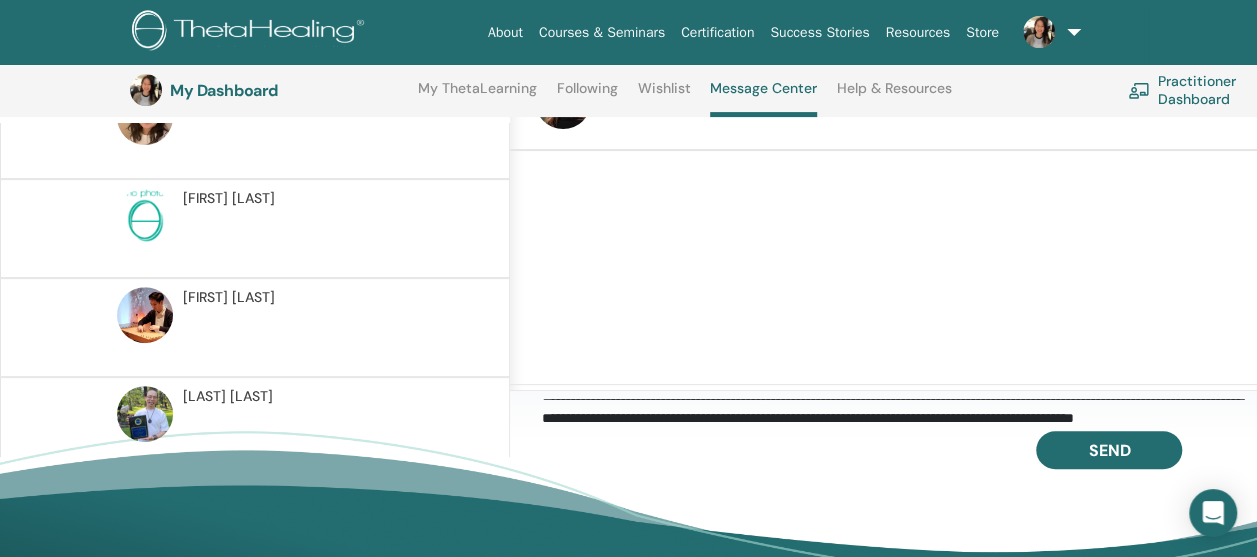 click on "**********" at bounding box center [899, 413] 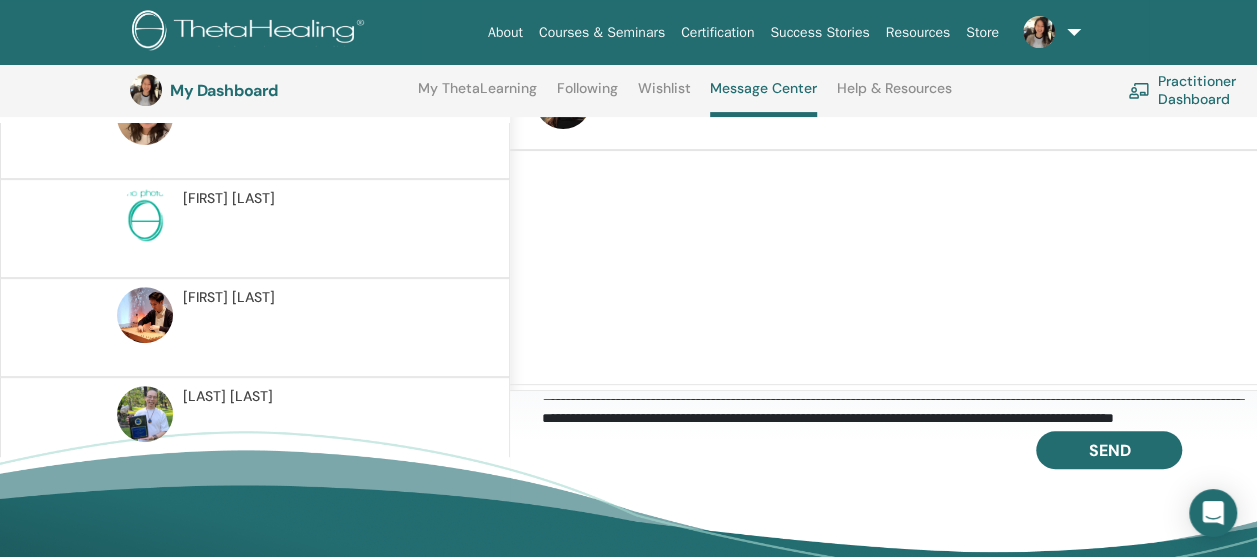 click on "**********" at bounding box center (899, 413) 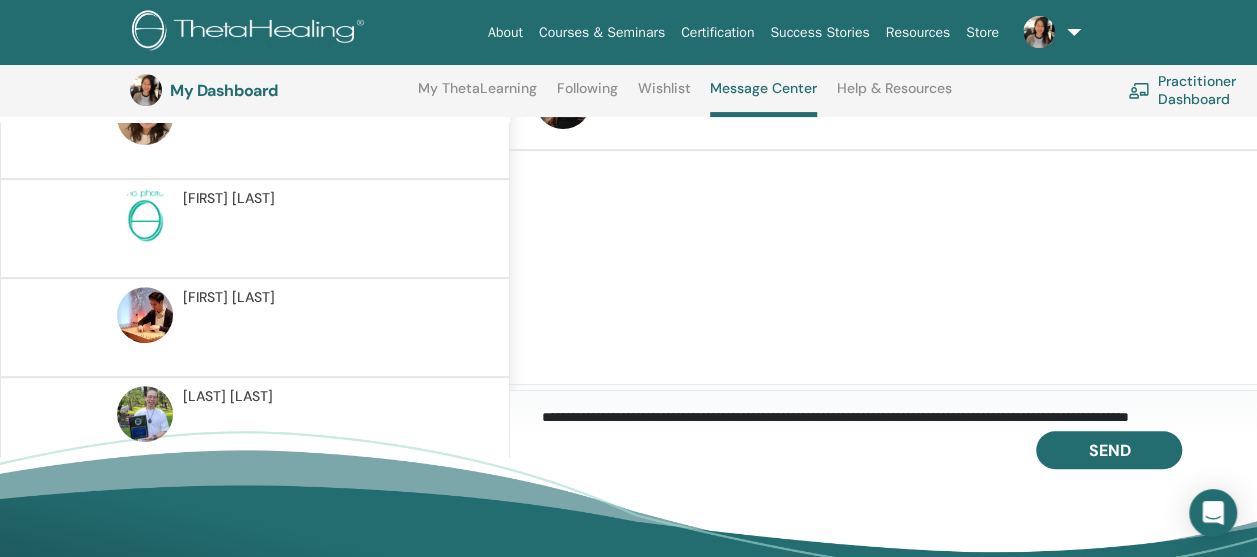 scroll, scrollTop: 36, scrollLeft: 0, axis: vertical 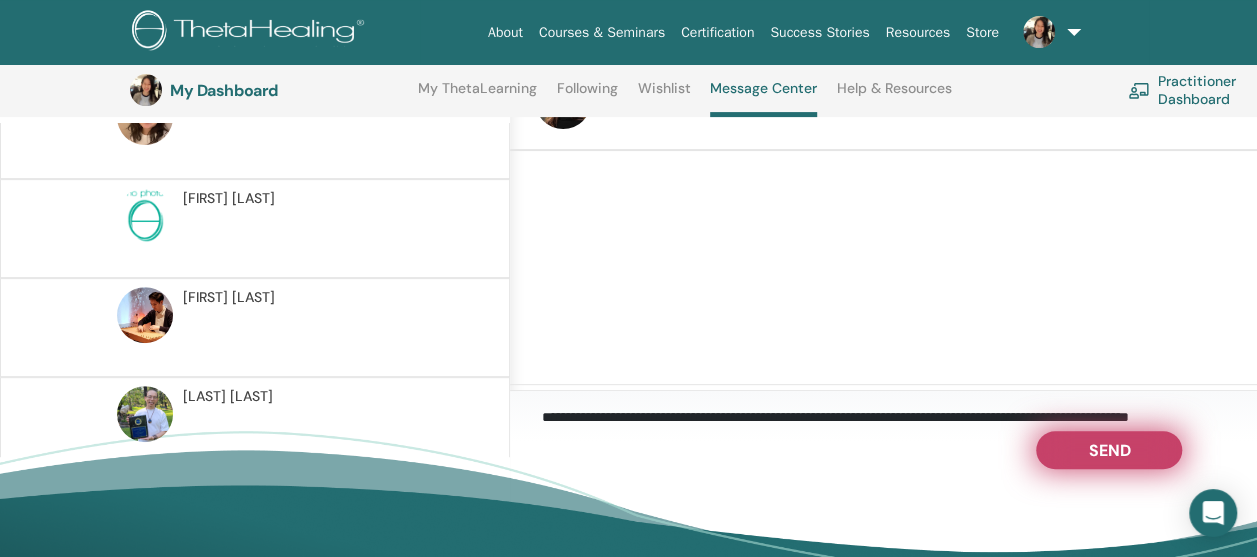 type on "**********" 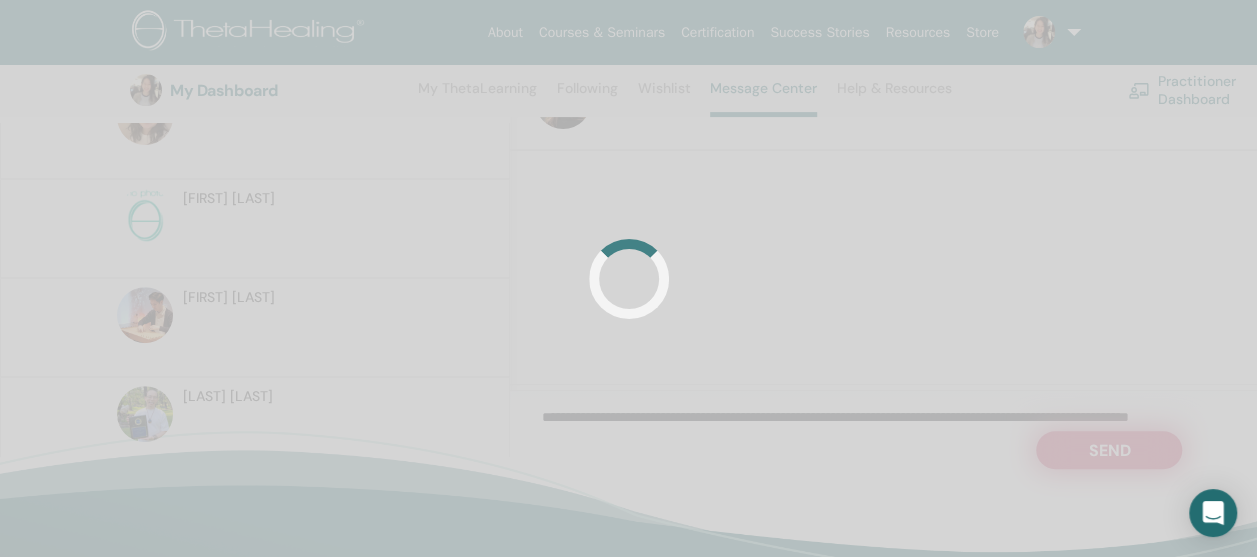 scroll, scrollTop: 0, scrollLeft: 0, axis: both 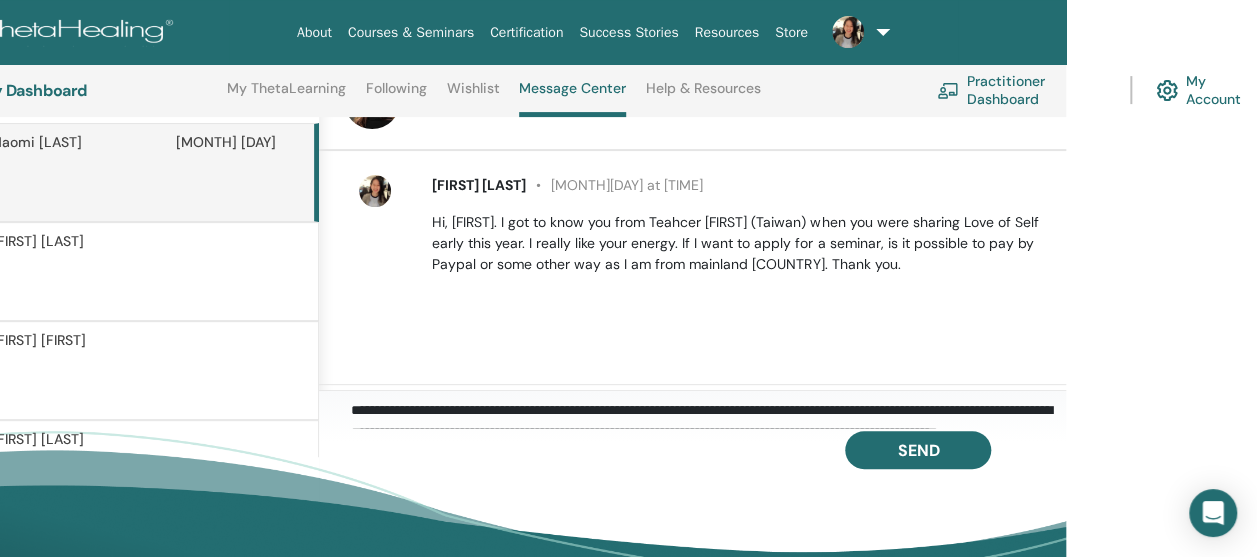 click on "Shixiao TANG 8月7日 at 12:36 Hi, Naomi. I got to know you from Teahcer Ann (Taiwan) when you were sharing Love of Self early this year. I really like your energy. If I want to apply for a seminar, is it possible to pay by Paypal or some other way as I am from mainland China. Thank you." at bounding box center [692, 268] 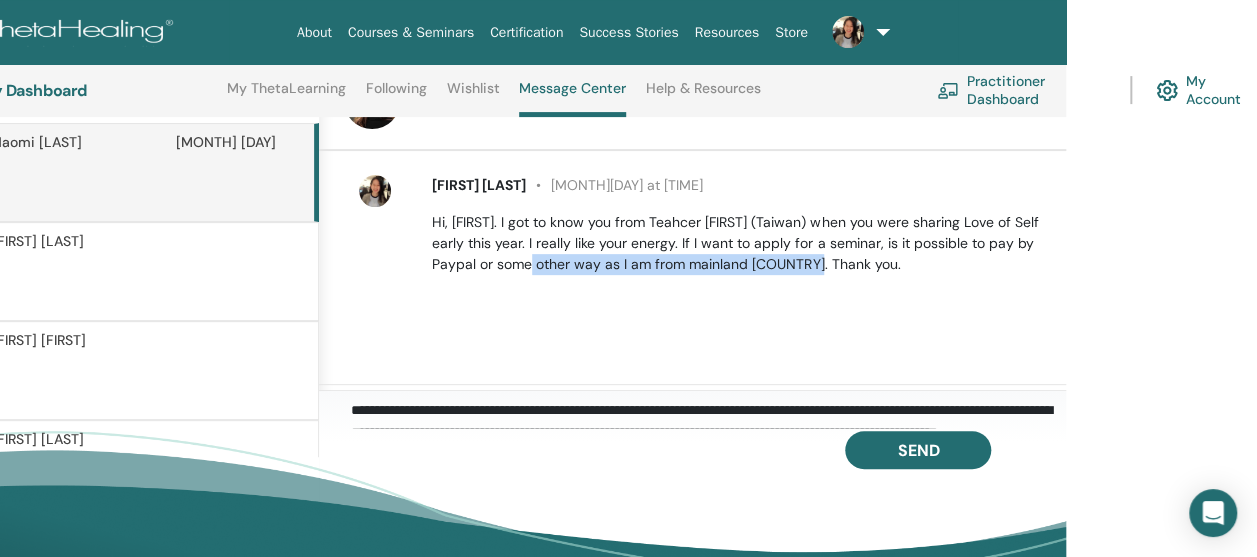 drag, startPoint x: 570, startPoint y: 270, endPoint x: 848, endPoint y: 268, distance: 278.0072 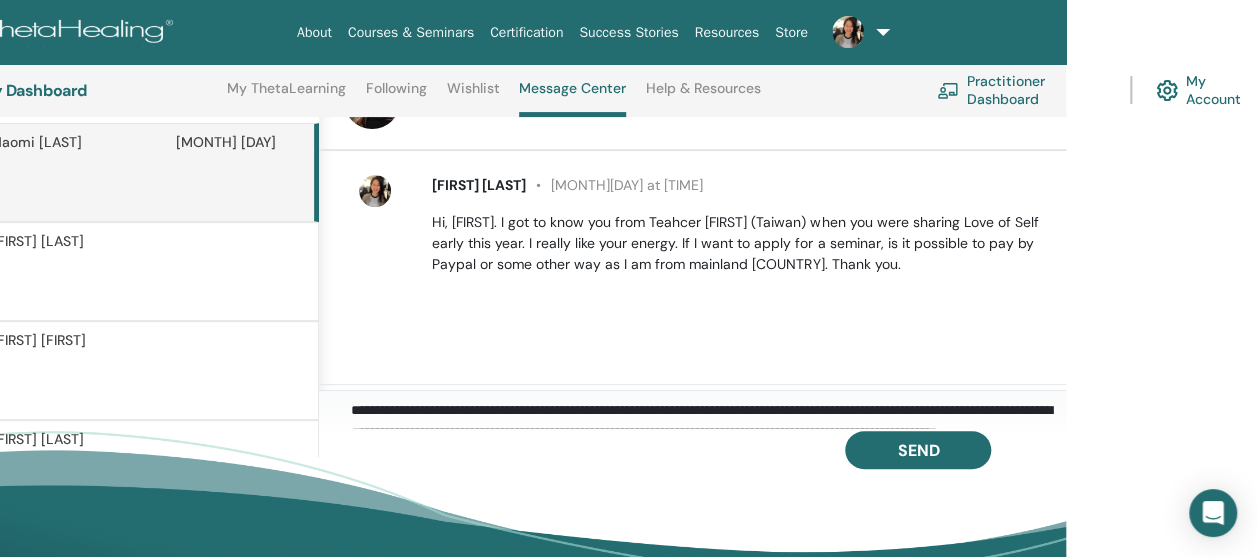 click on "Hi, Naomi. I got to know you from Teahcer Ann (Taiwan) when you were sharing Love of Self early this year. I really like your energy. If I want to apply for a seminar, is it possible to pay by Paypal or some other way as I am from mainland China. Thank you." at bounding box center [737, 243] 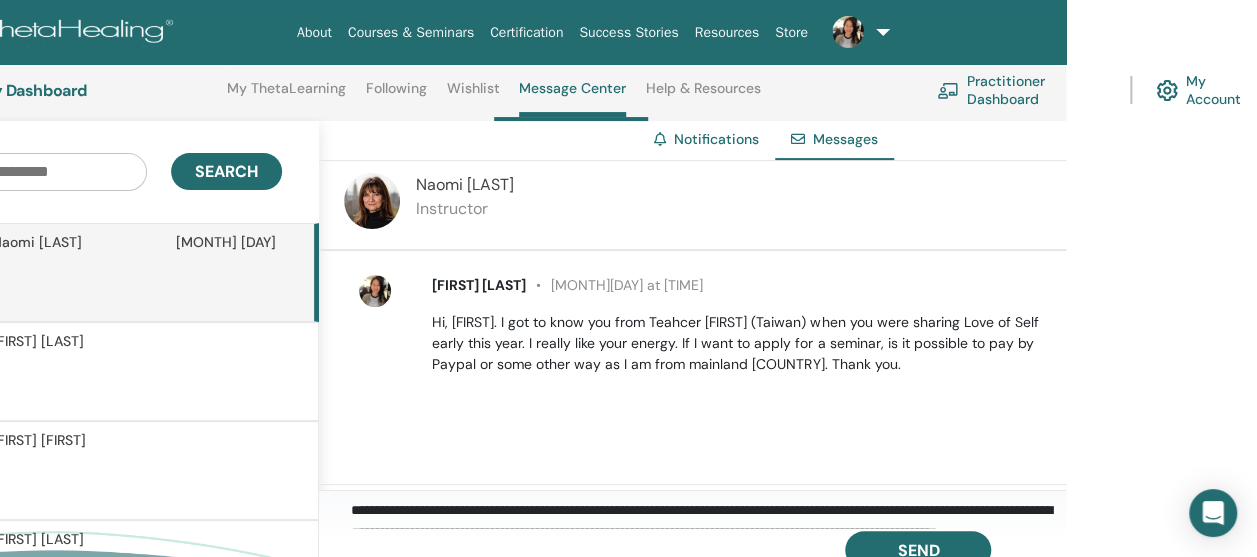 scroll, scrollTop: 252, scrollLeft: 191, axis: both 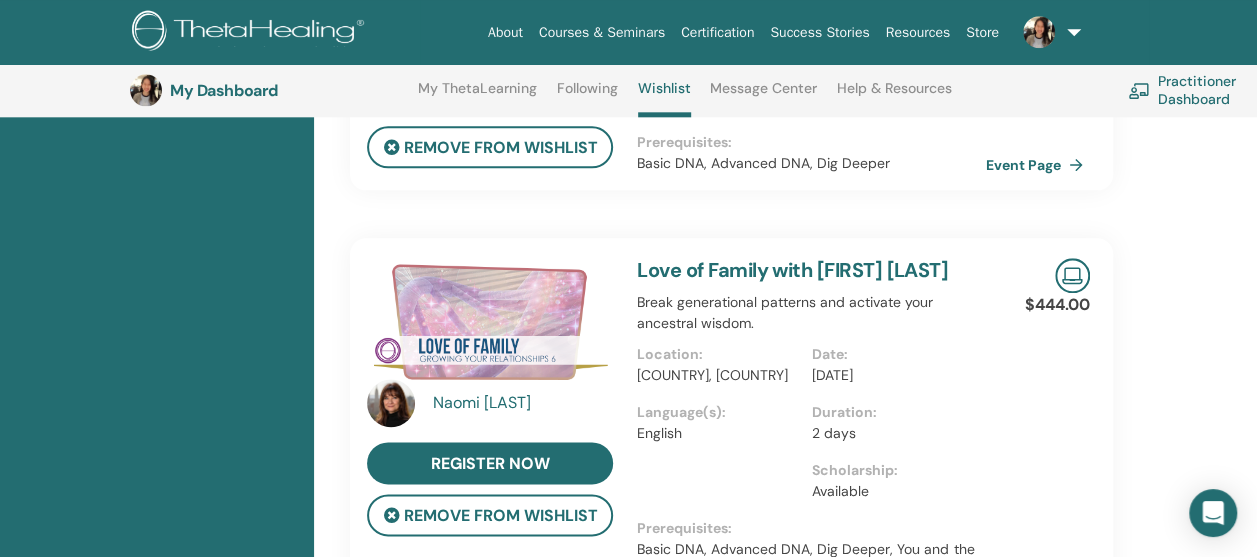 click on "[CONCEPT] with [FIRST] [LAST]" at bounding box center (792, 270) 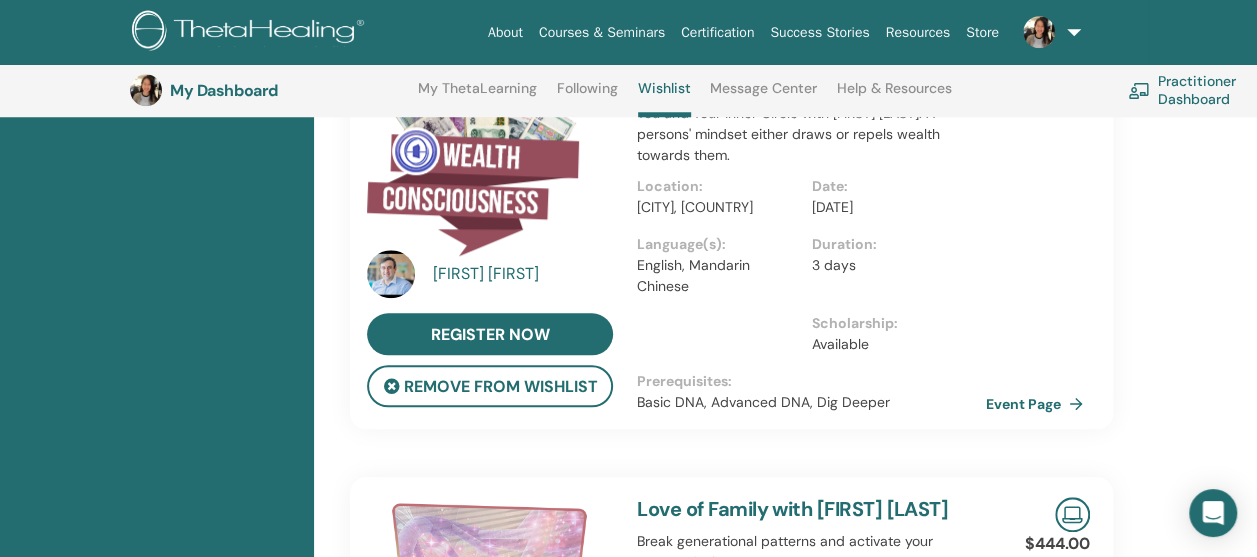 scroll, scrollTop: 1356, scrollLeft: 0, axis: vertical 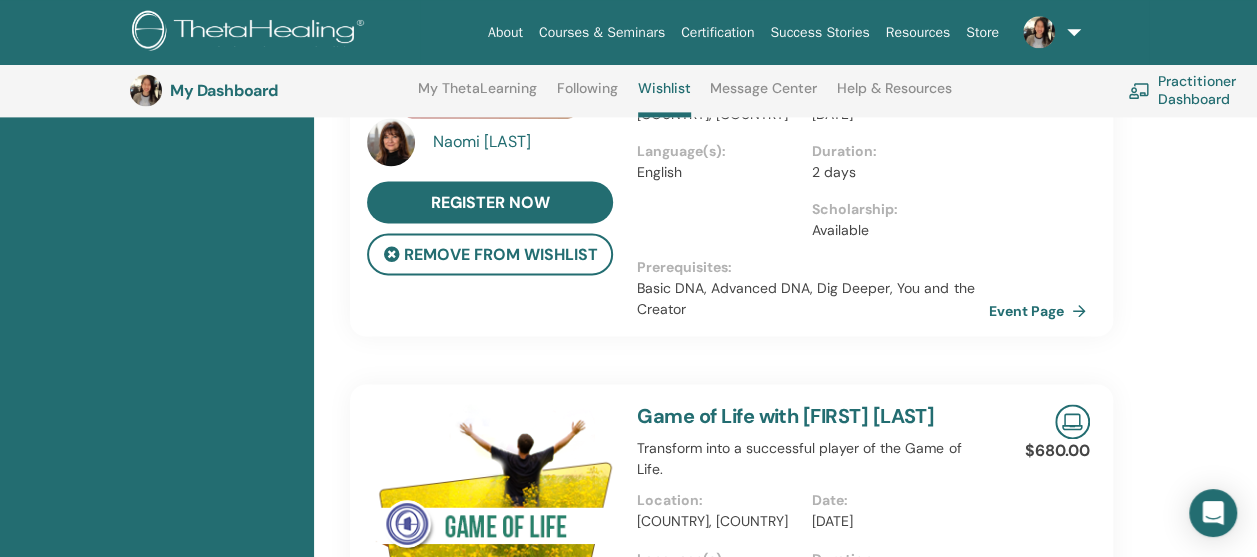 click on "Event Page" at bounding box center [1041, 311] 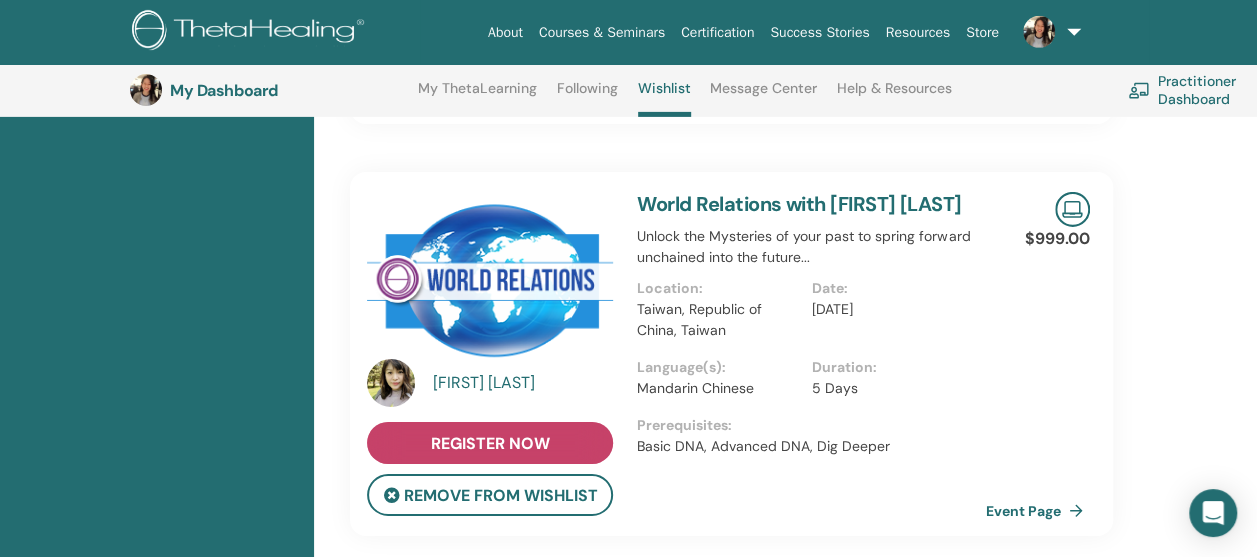scroll, scrollTop: 3356, scrollLeft: 0, axis: vertical 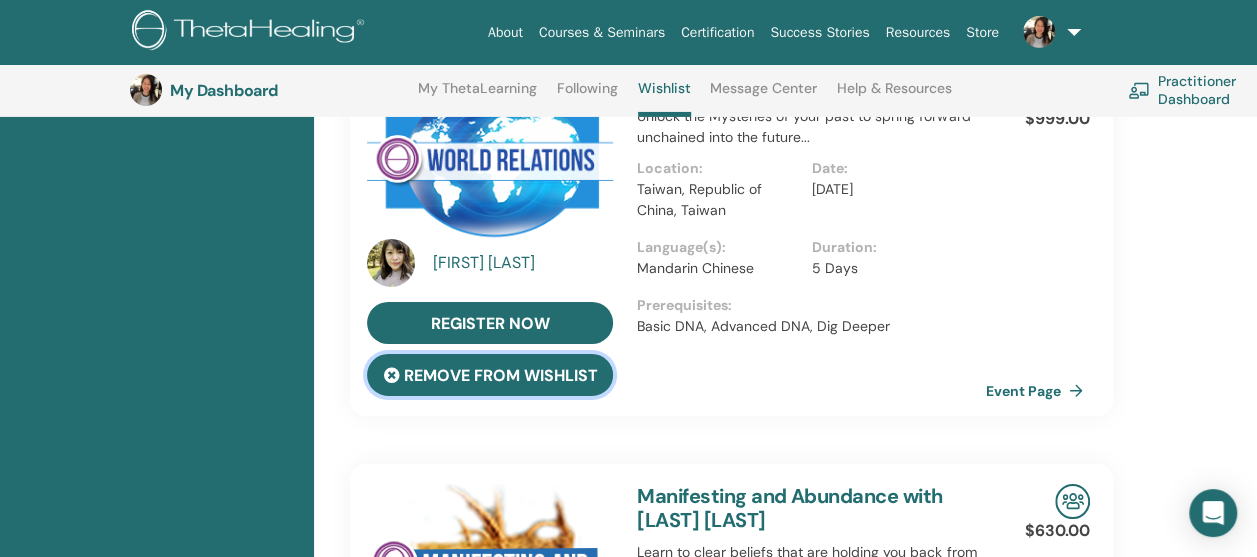 click on "remove from wishlist" at bounding box center [490, 375] 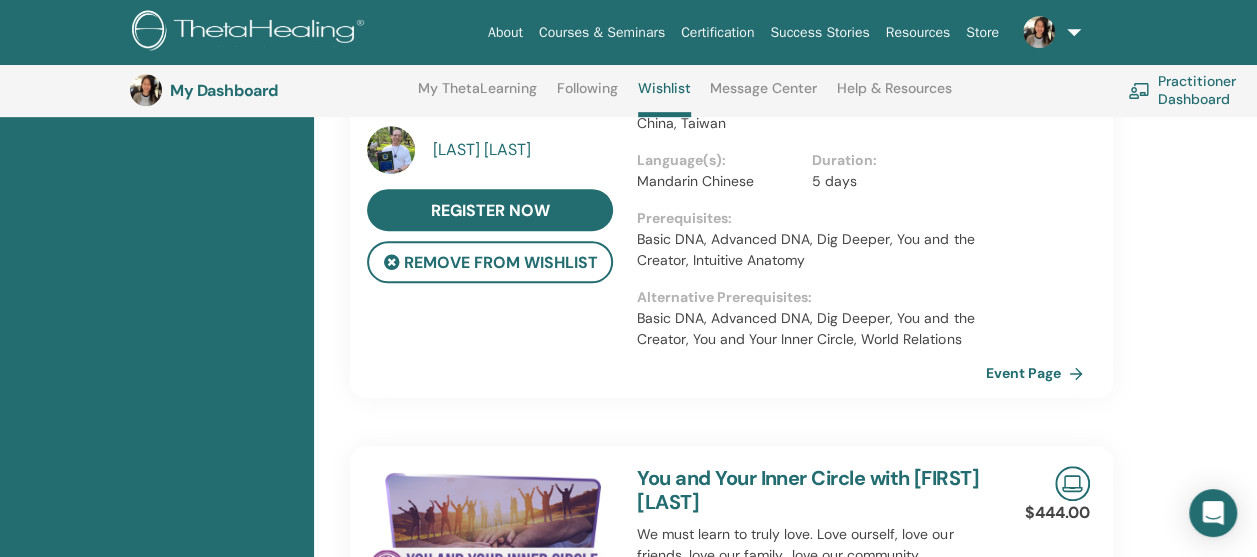 scroll, scrollTop: 4156, scrollLeft: 0, axis: vertical 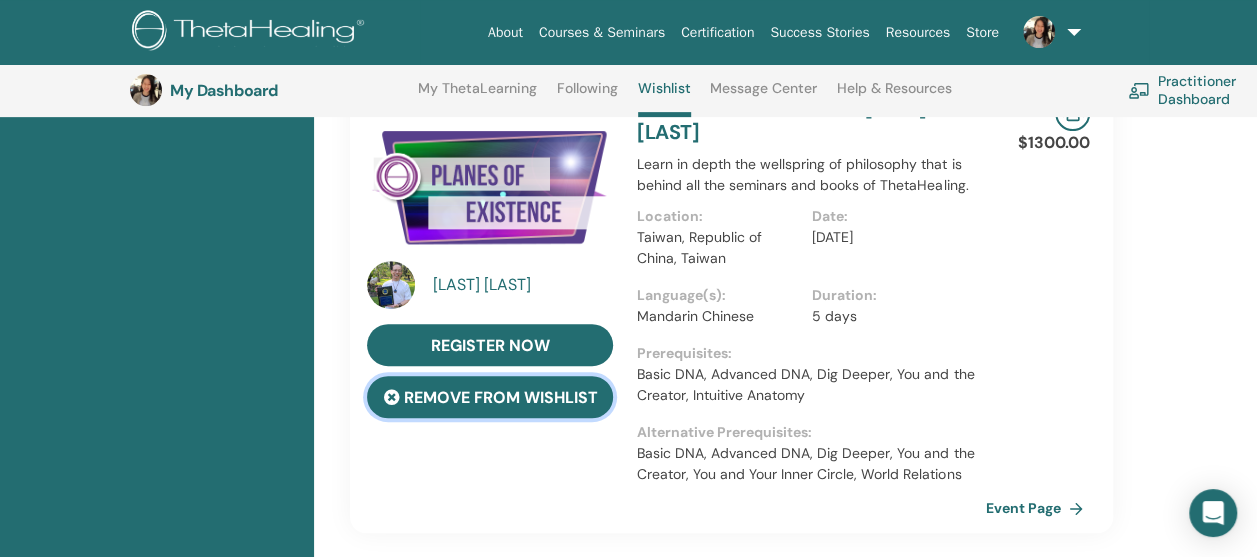 click on "remove from wishlist" at bounding box center (490, 397) 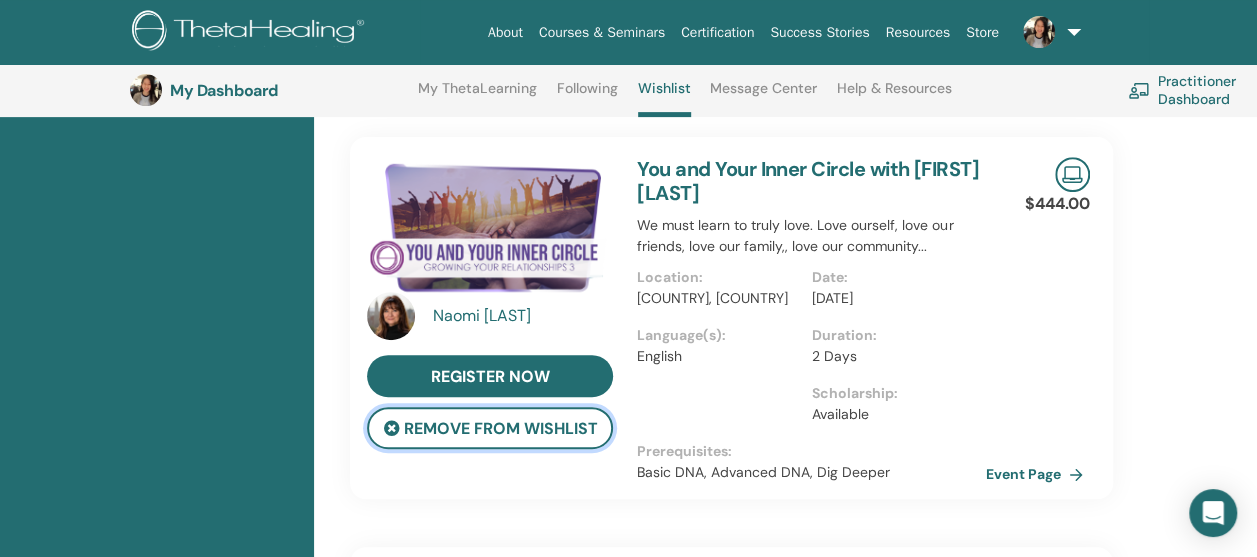 scroll, scrollTop: 4056, scrollLeft: 0, axis: vertical 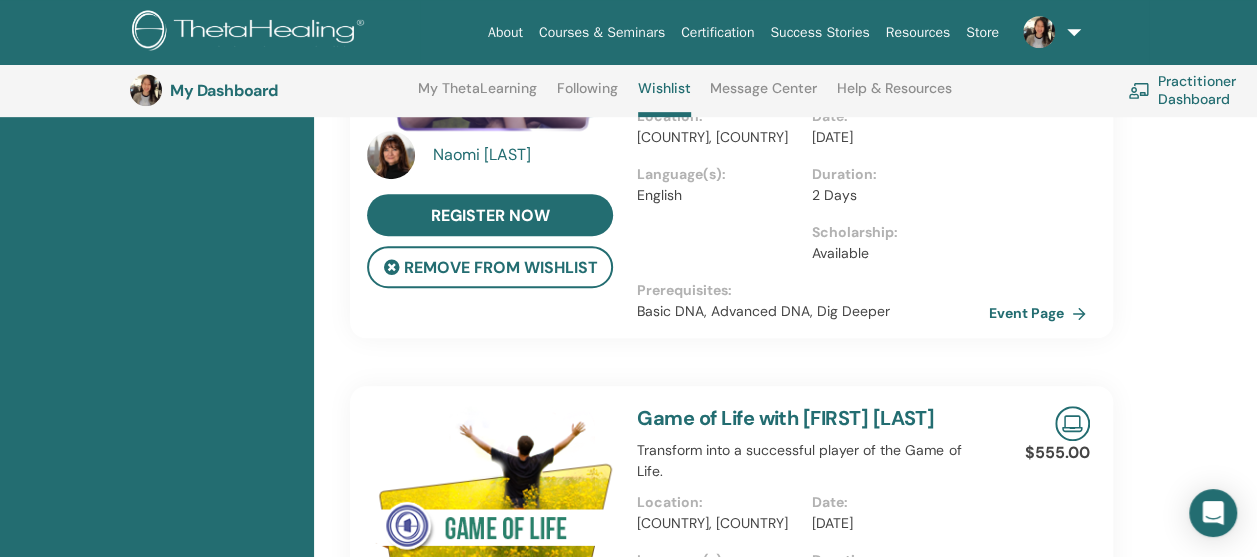 click on "Event Page" at bounding box center [1041, 313] 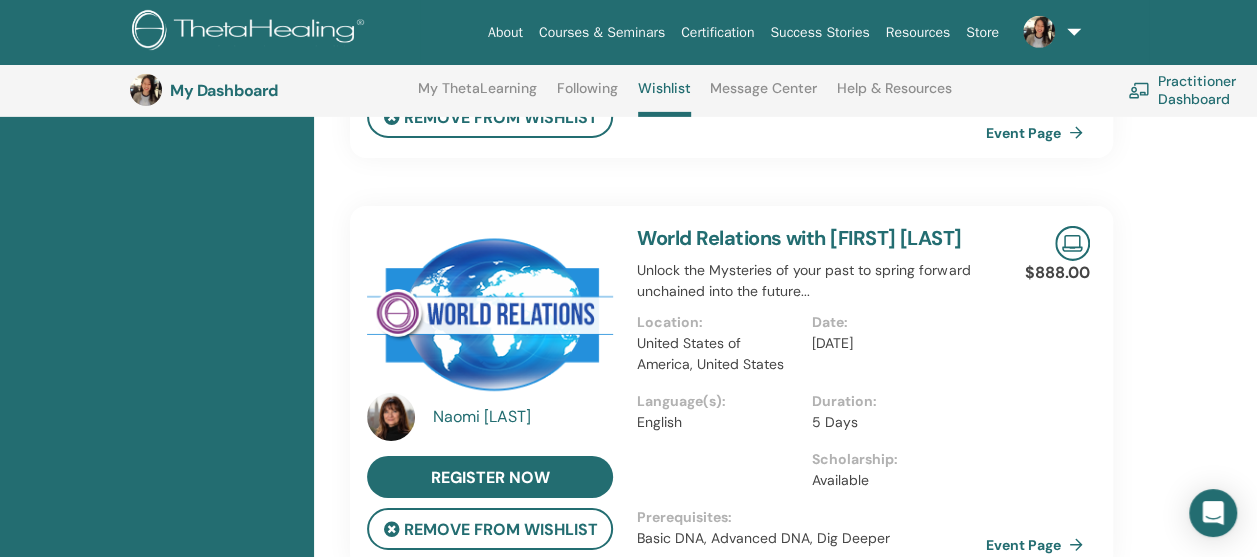 scroll, scrollTop: 3156, scrollLeft: 0, axis: vertical 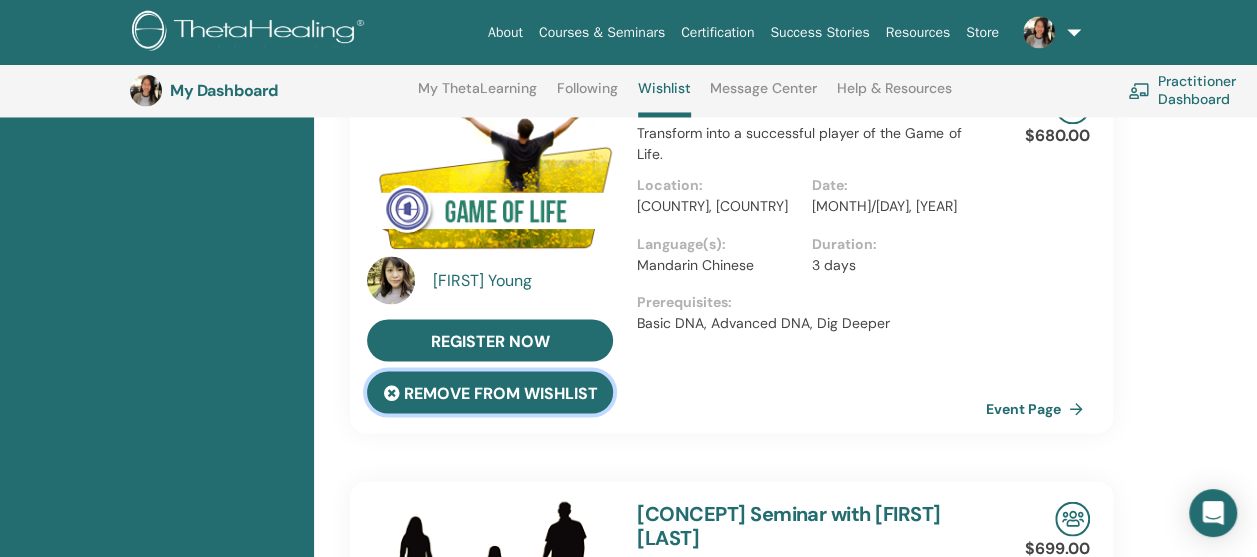 click on "remove from wishlist" at bounding box center [490, 392] 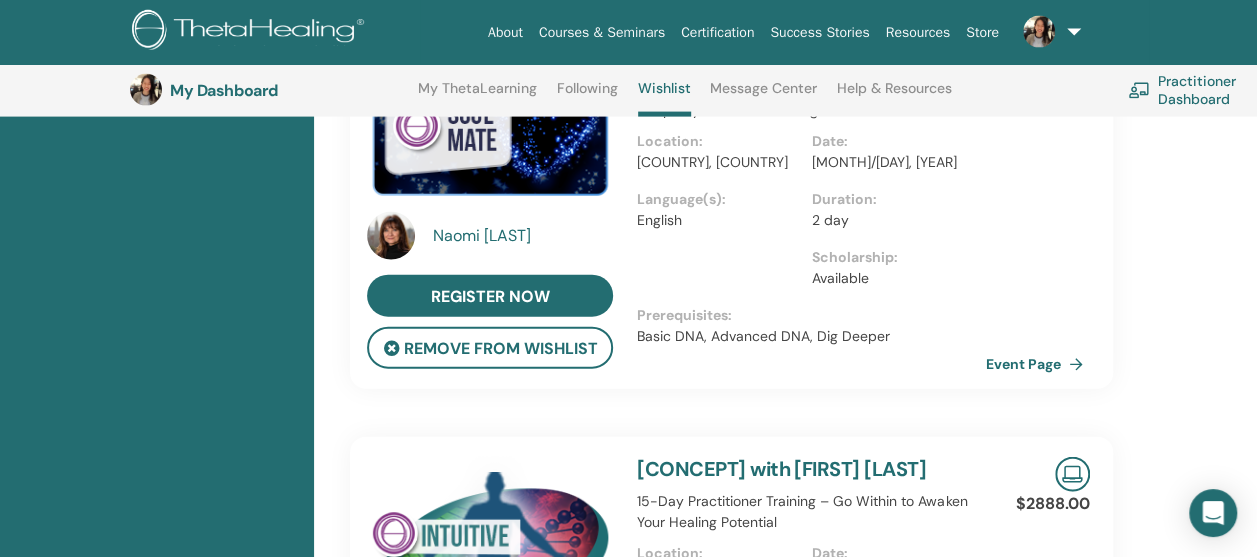 scroll, scrollTop: 2152, scrollLeft: 0, axis: vertical 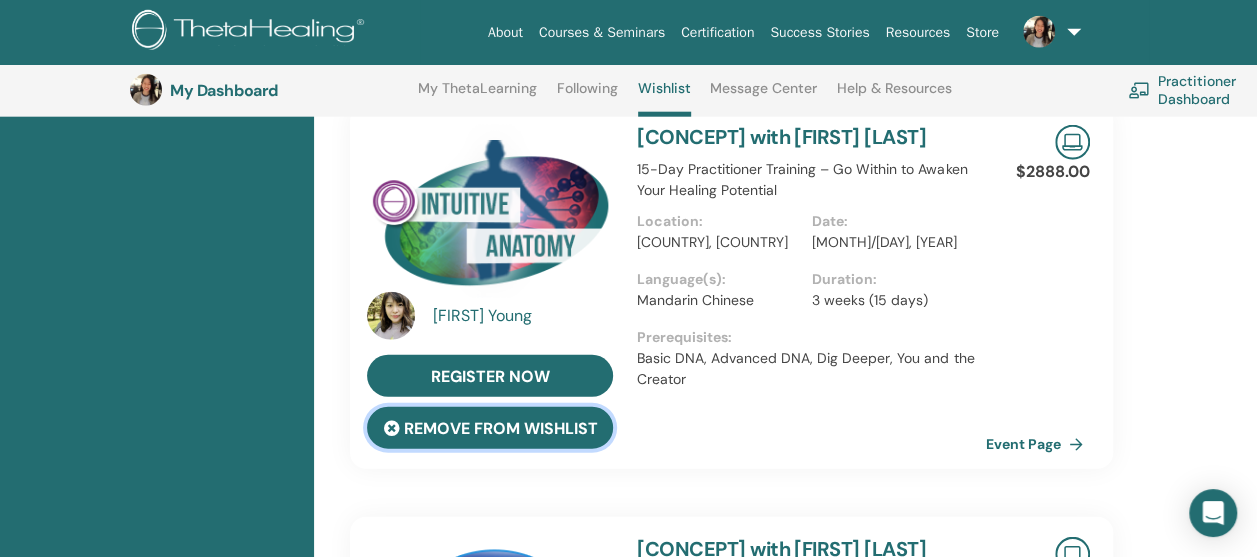 click on "remove from wishlist" at bounding box center [490, 428] 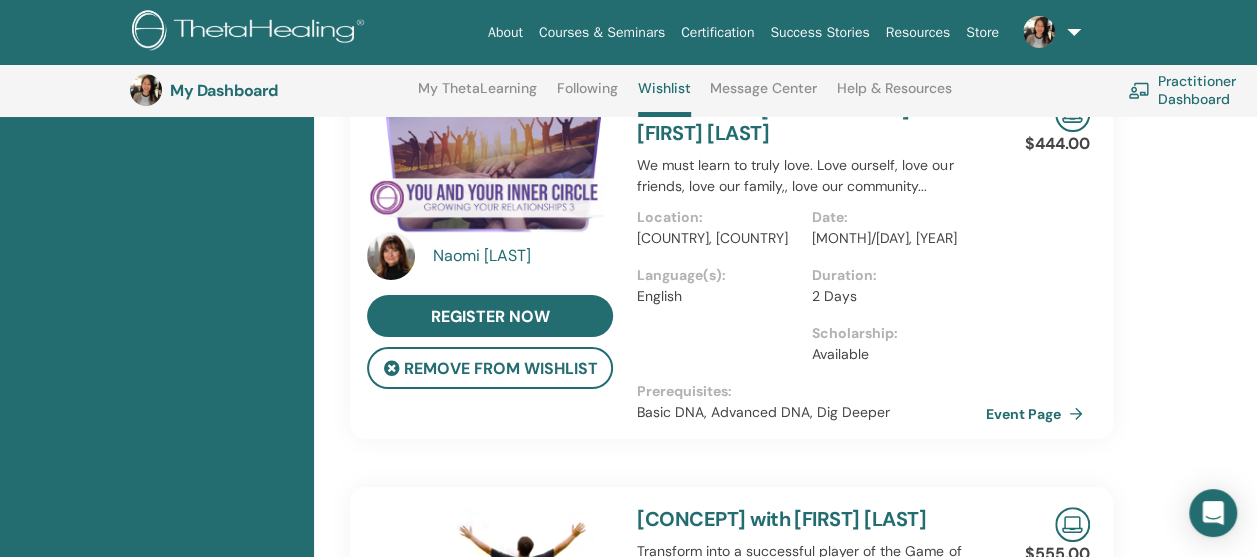 scroll, scrollTop: 3752, scrollLeft: 0, axis: vertical 